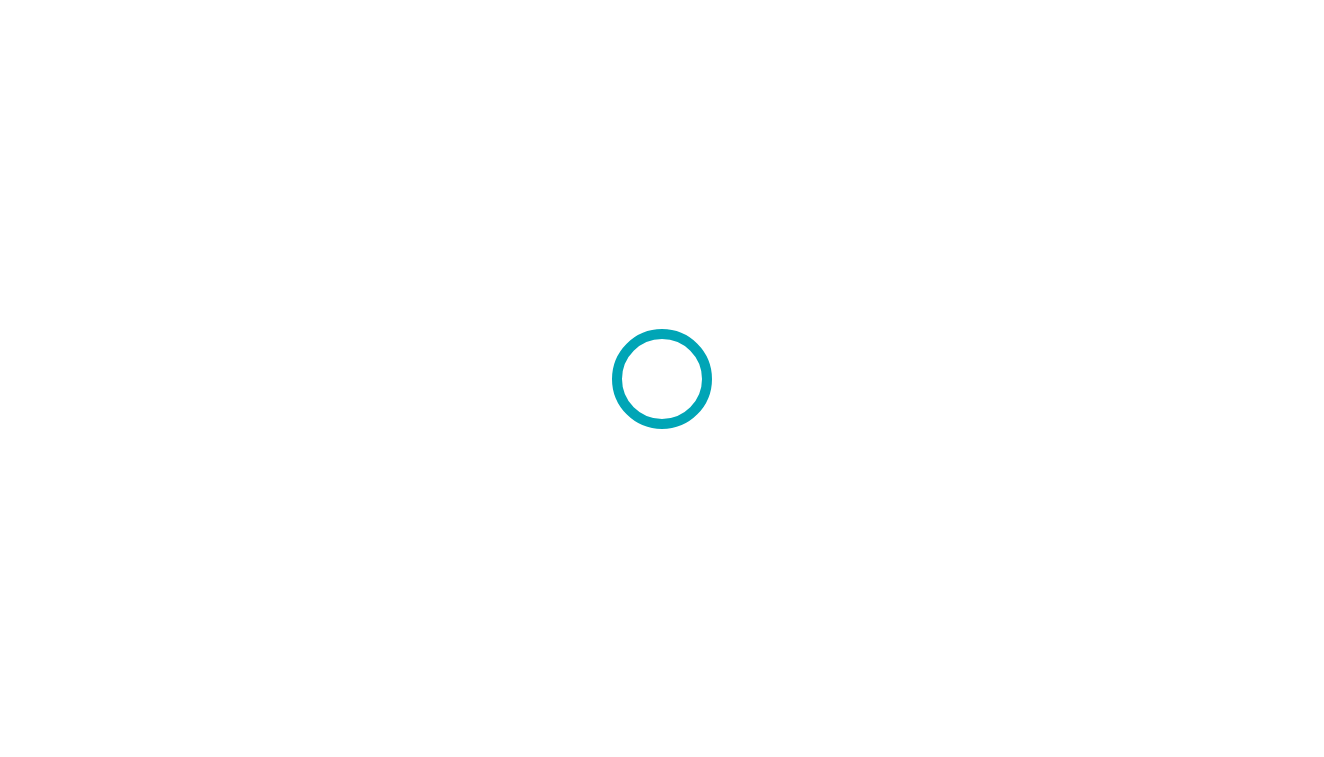 scroll, scrollTop: 0, scrollLeft: 0, axis: both 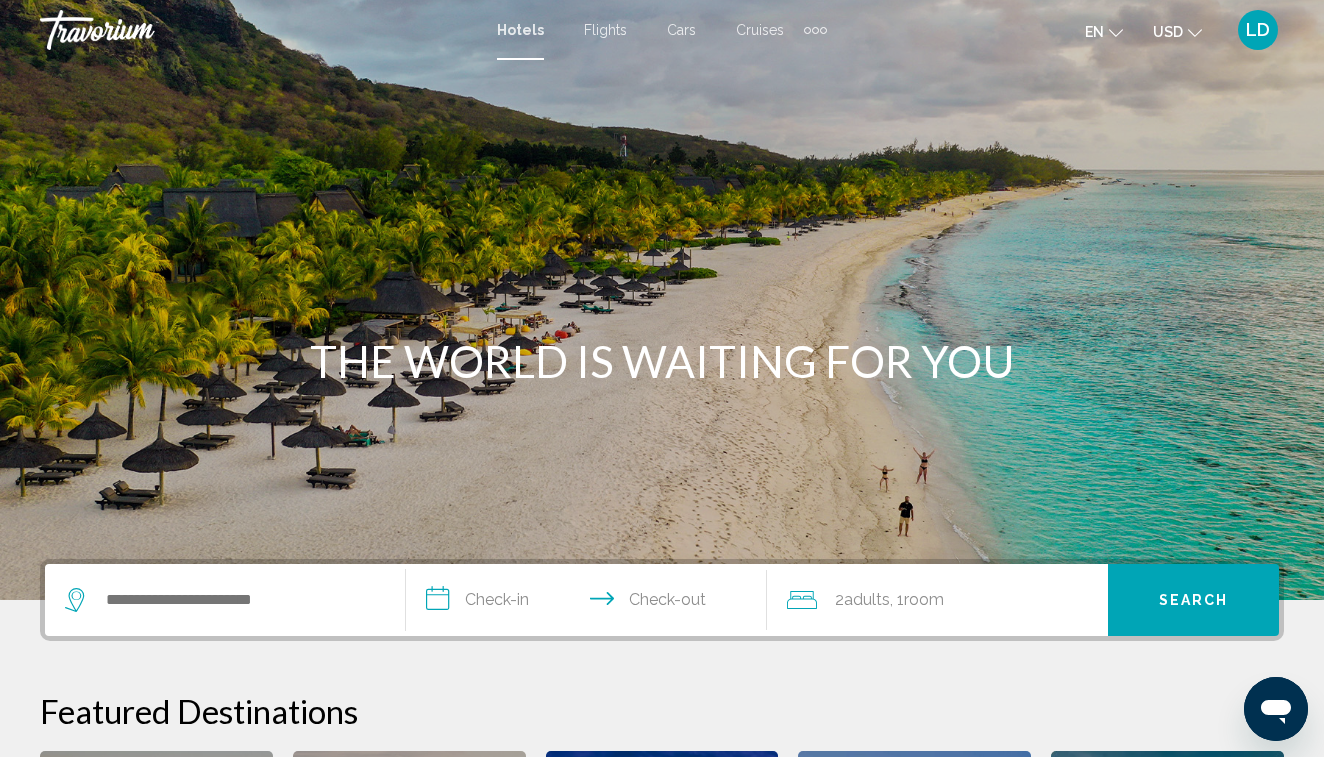 click on "Flights" at bounding box center (605, 30) 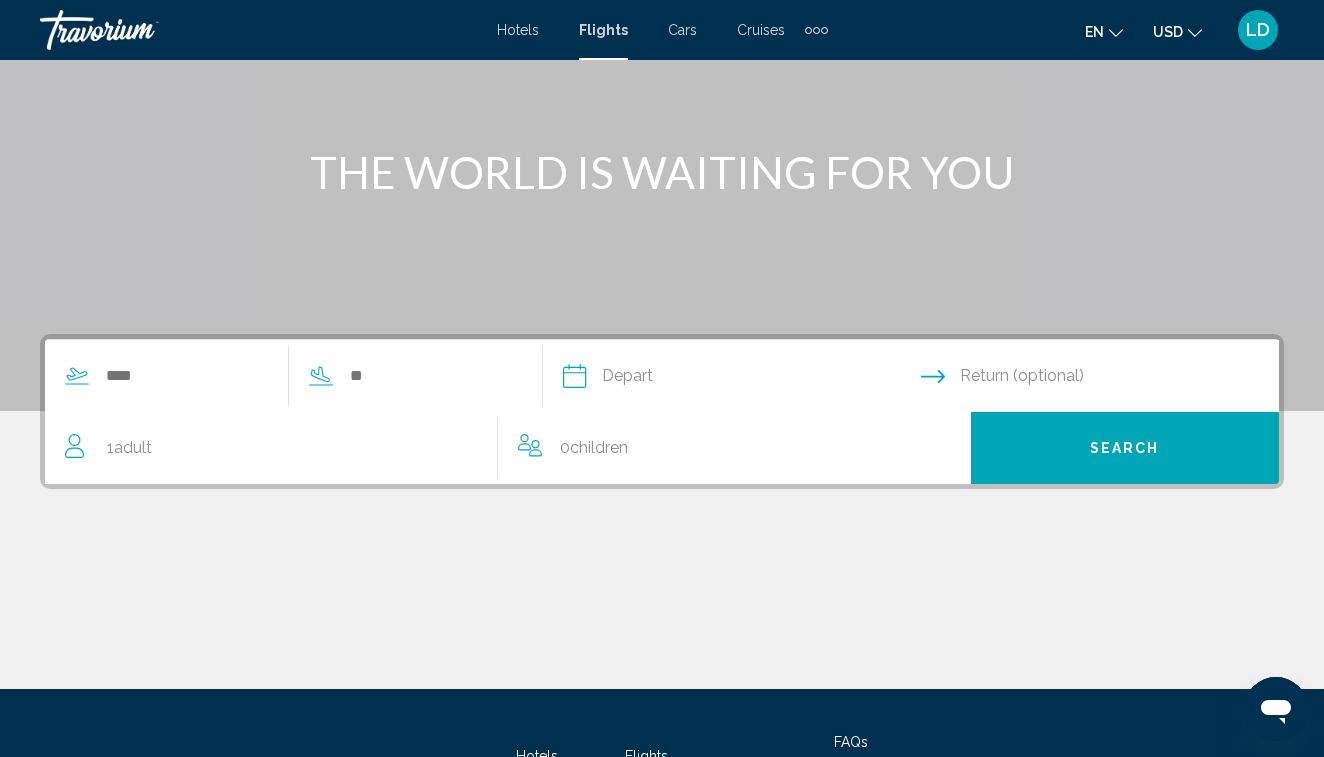 scroll, scrollTop: 194, scrollLeft: 0, axis: vertical 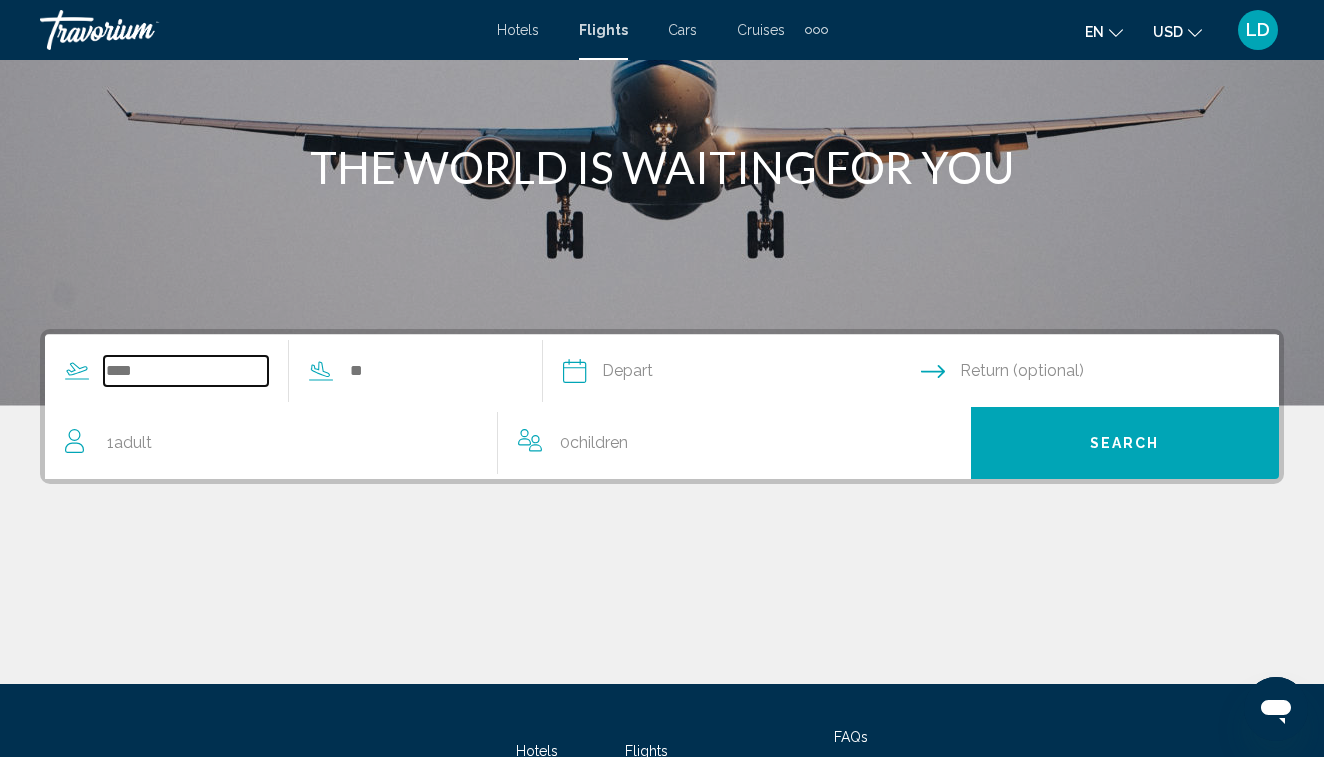 click at bounding box center [186, 371] 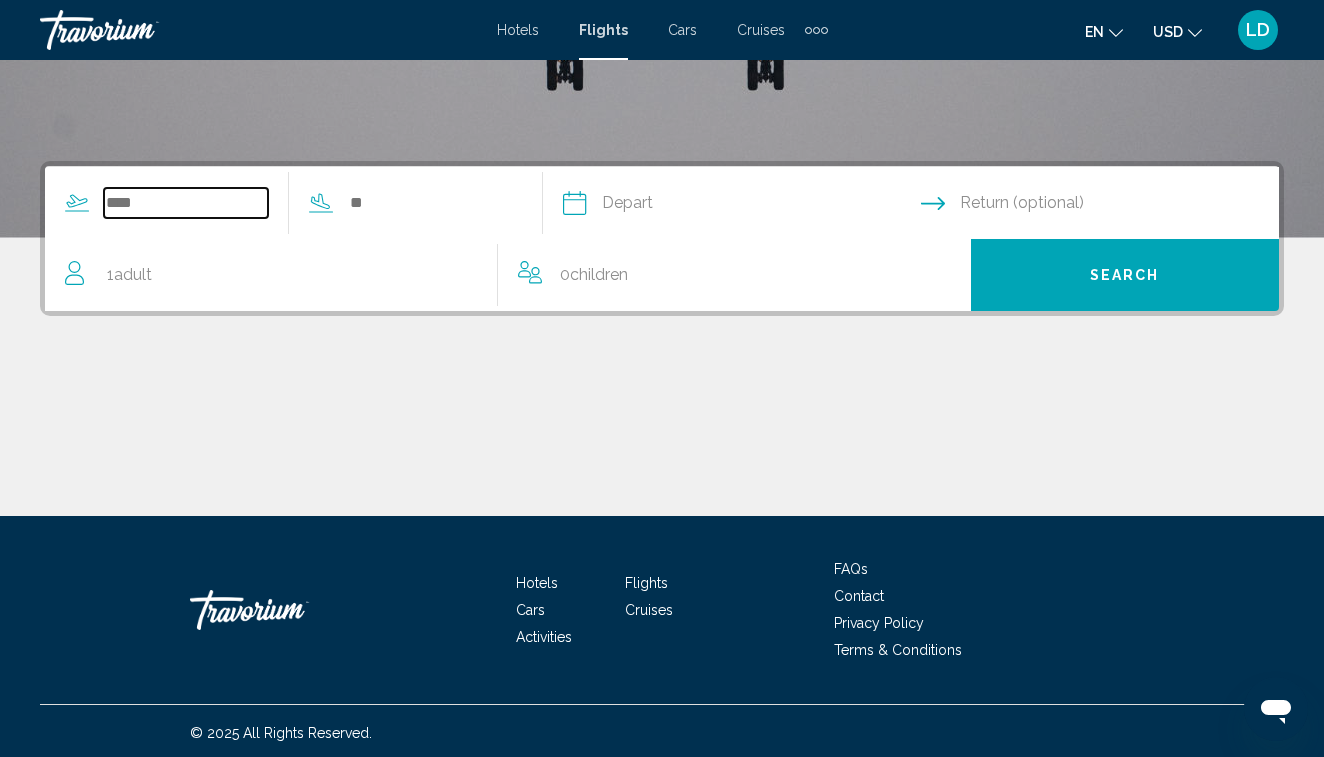 scroll, scrollTop: 366, scrollLeft: 0, axis: vertical 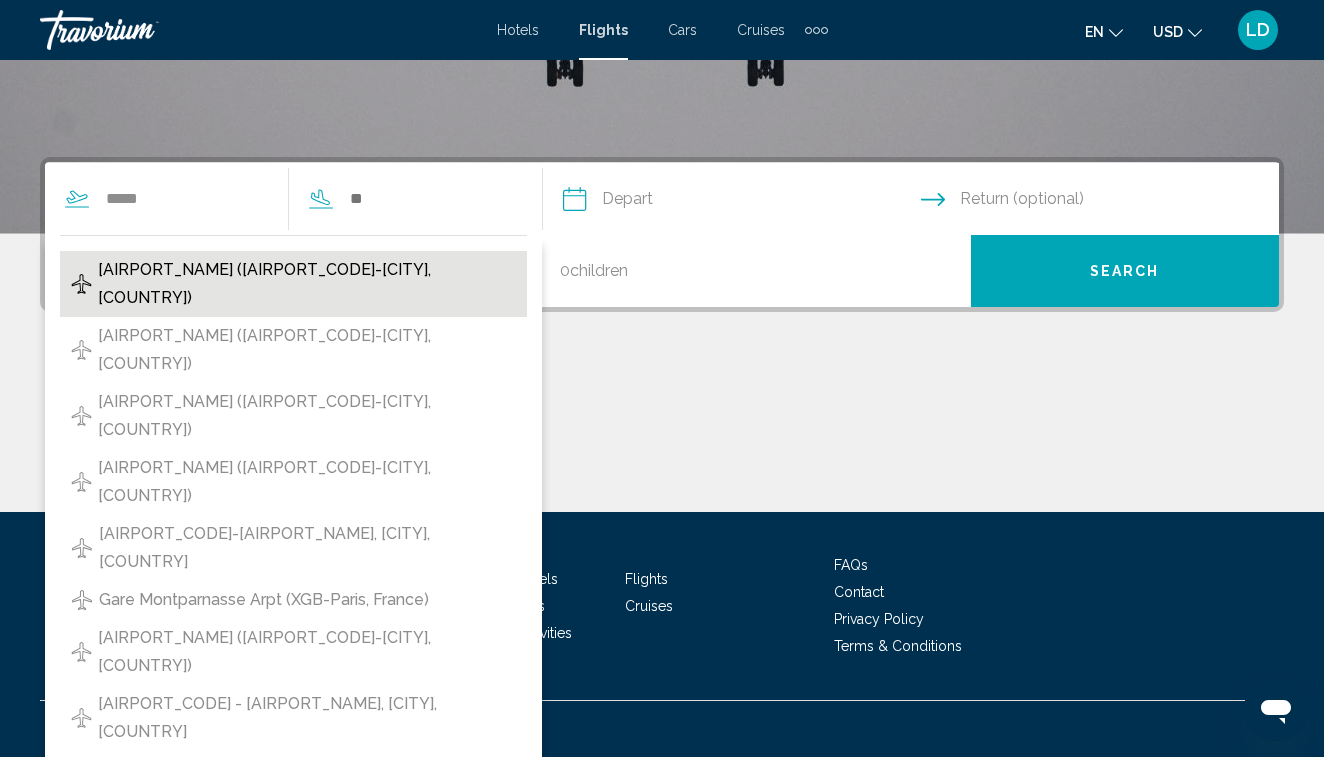 click on "[AIRPORT_NAME] ([AIRPORT_CODE]-[CITY], [COUNTRY])" at bounding box center [307, 284] 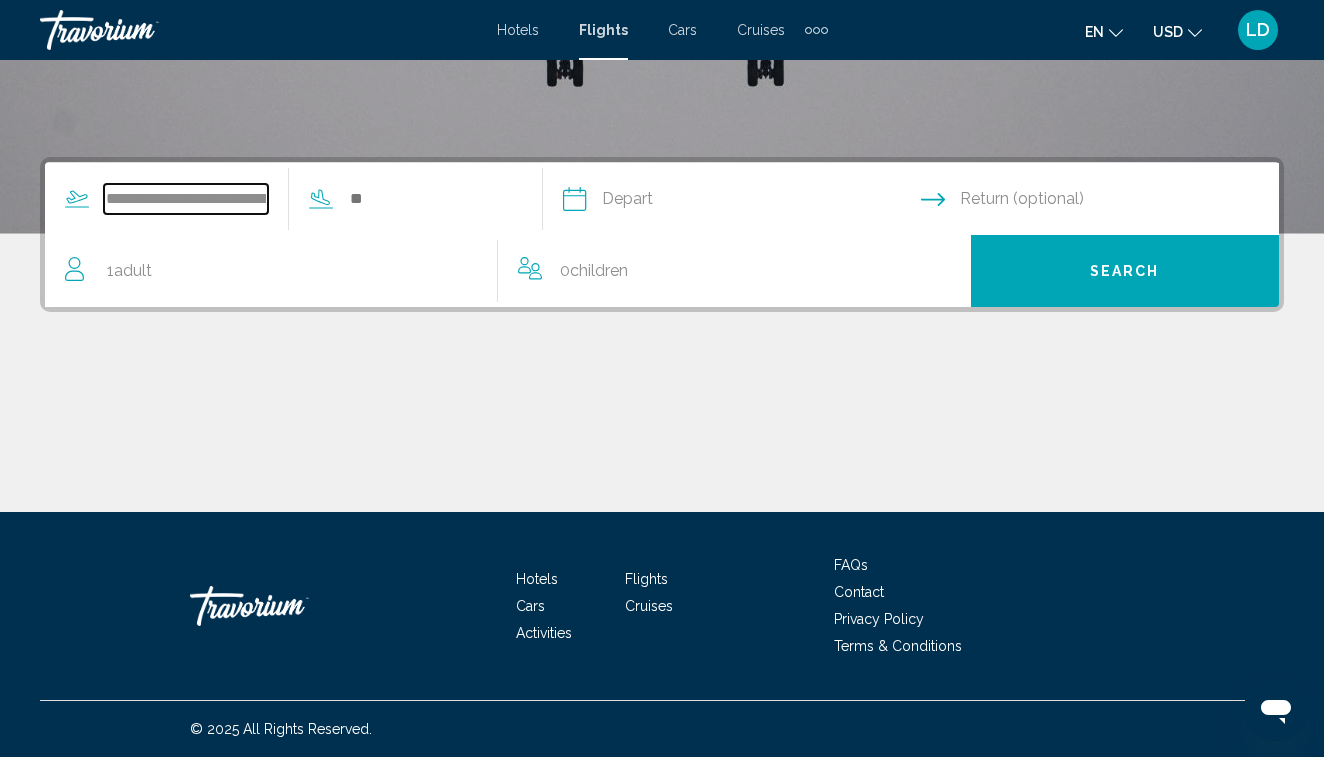 click on "**********" at bounding box center (186, 199) 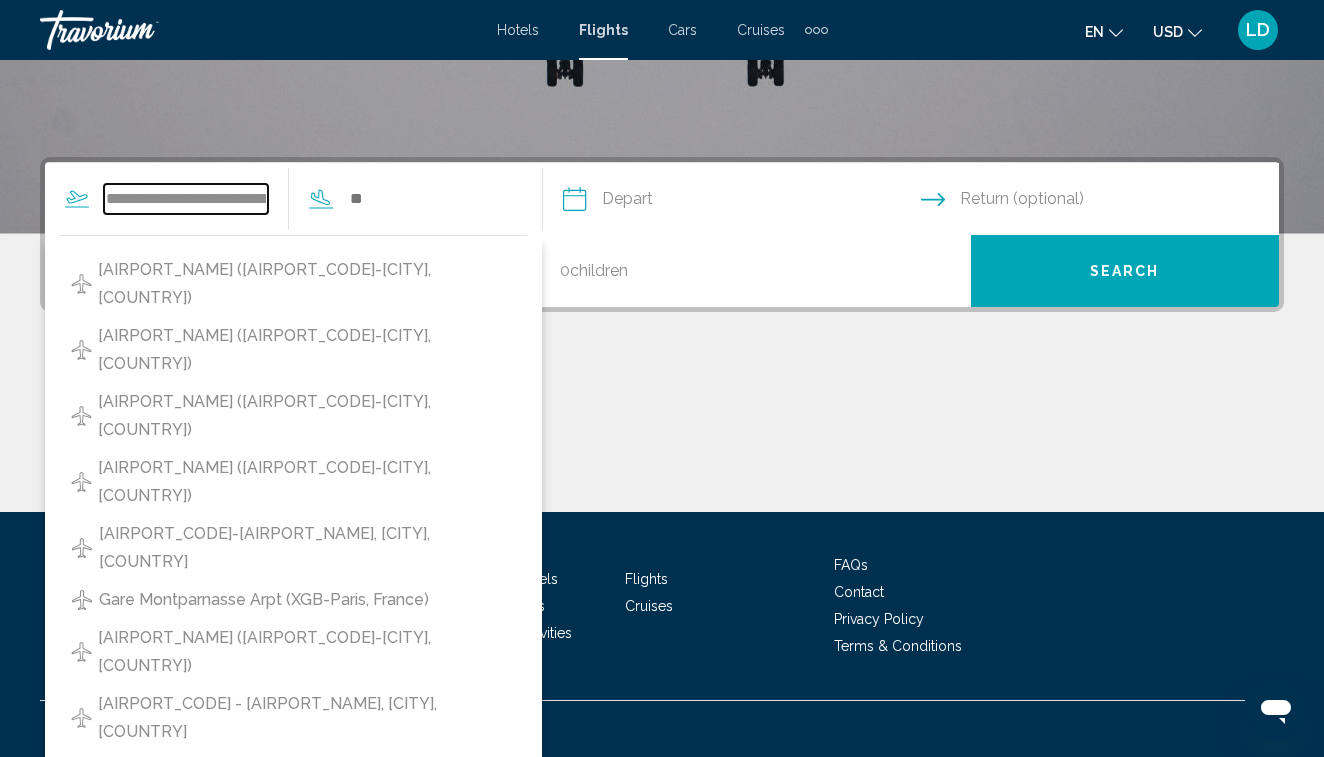 click on "**********" at bounding box center (186, 199) 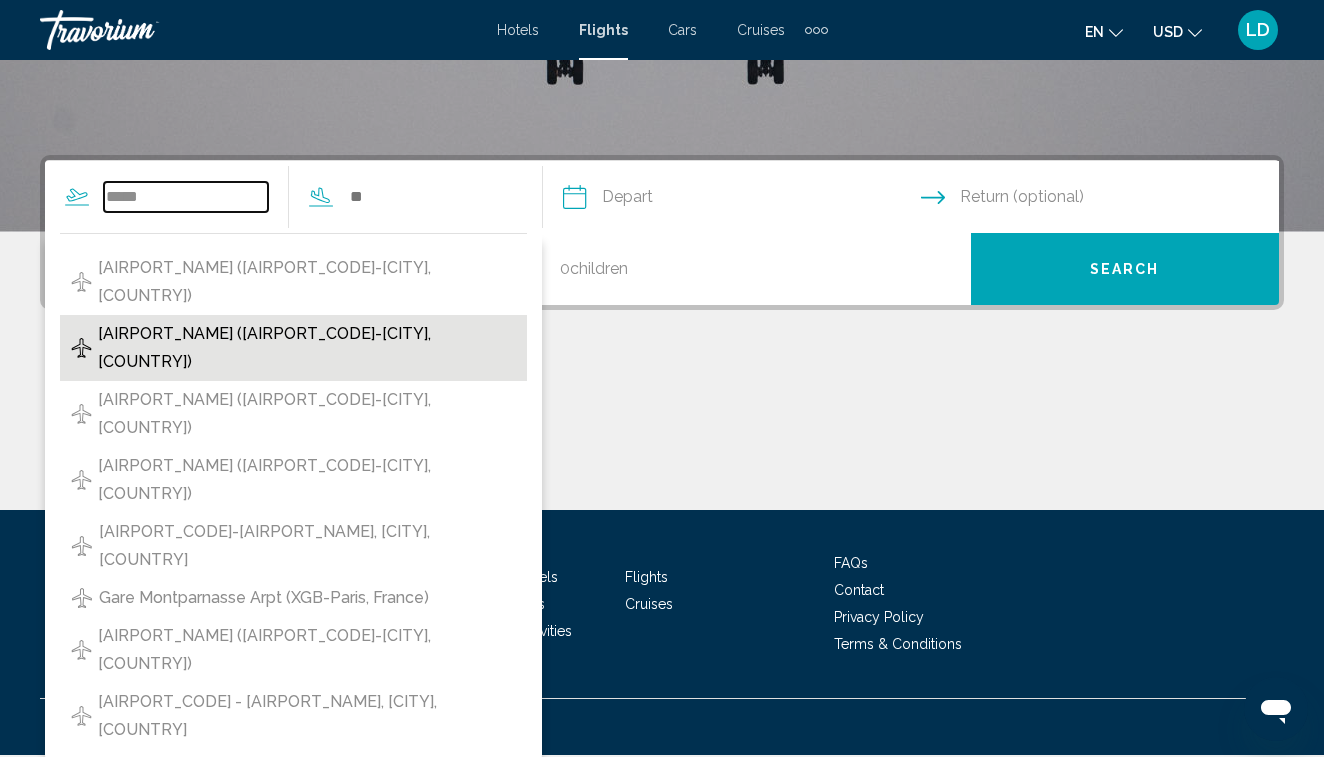 scroll, scrollTop: 366, scrollLeft: 0, axis: vertical 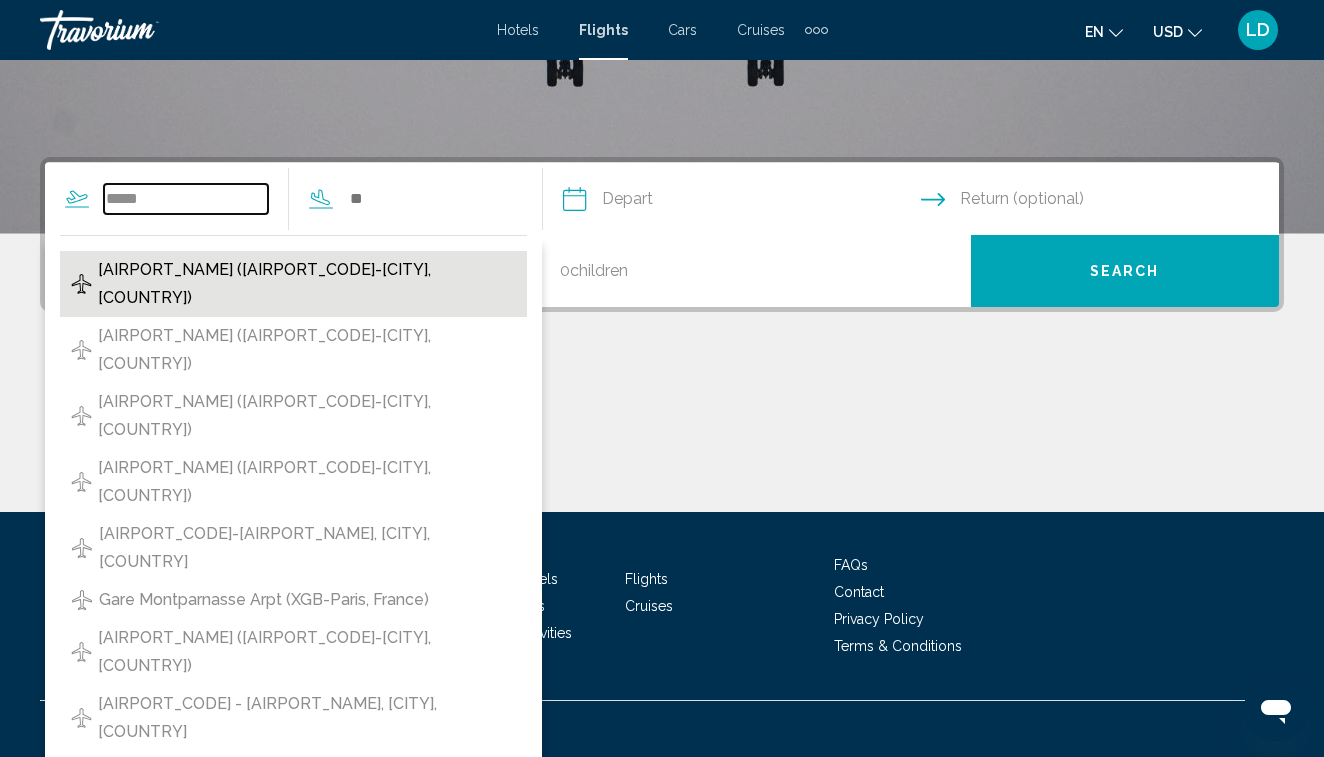 type on "*****" 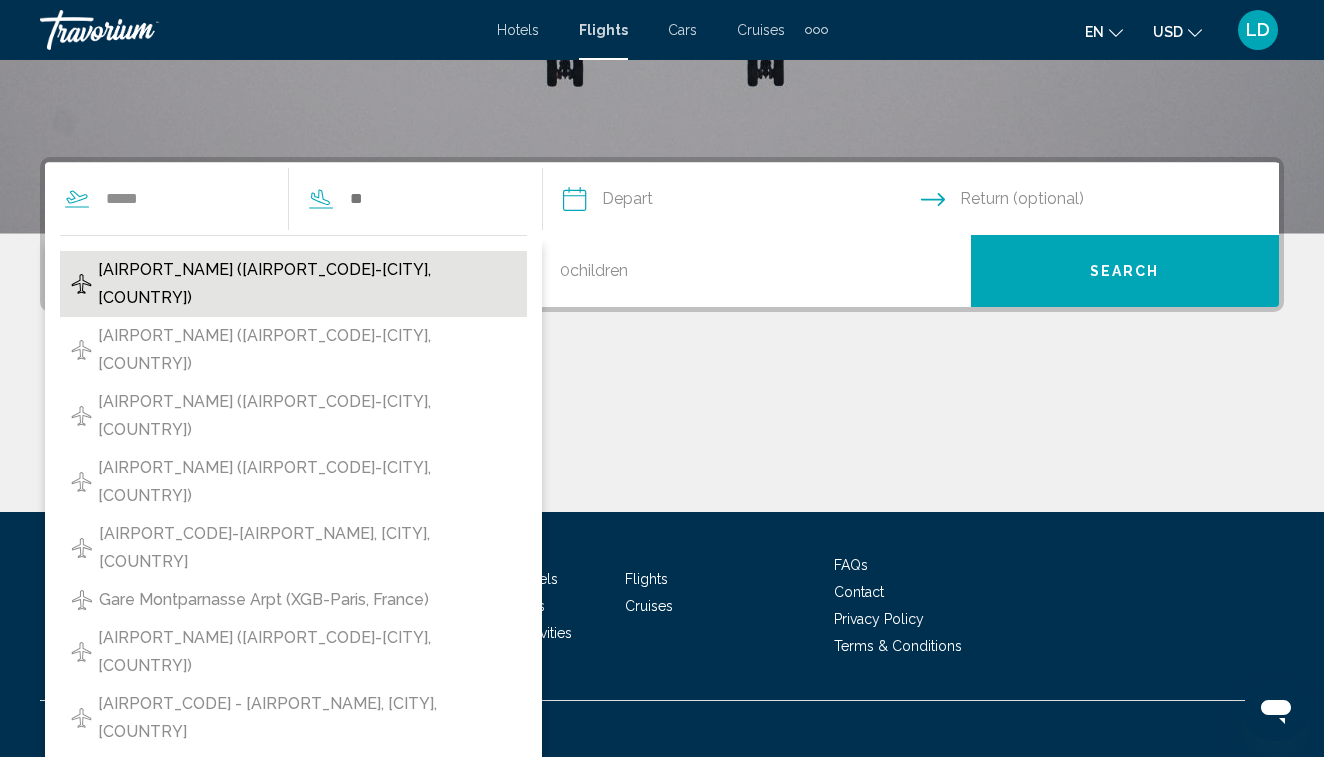click on "[AIRPORT_NAME] ([AIRPORT_CODE]-[CITY], [COUNTRY])" at bounding box center (307, 284) 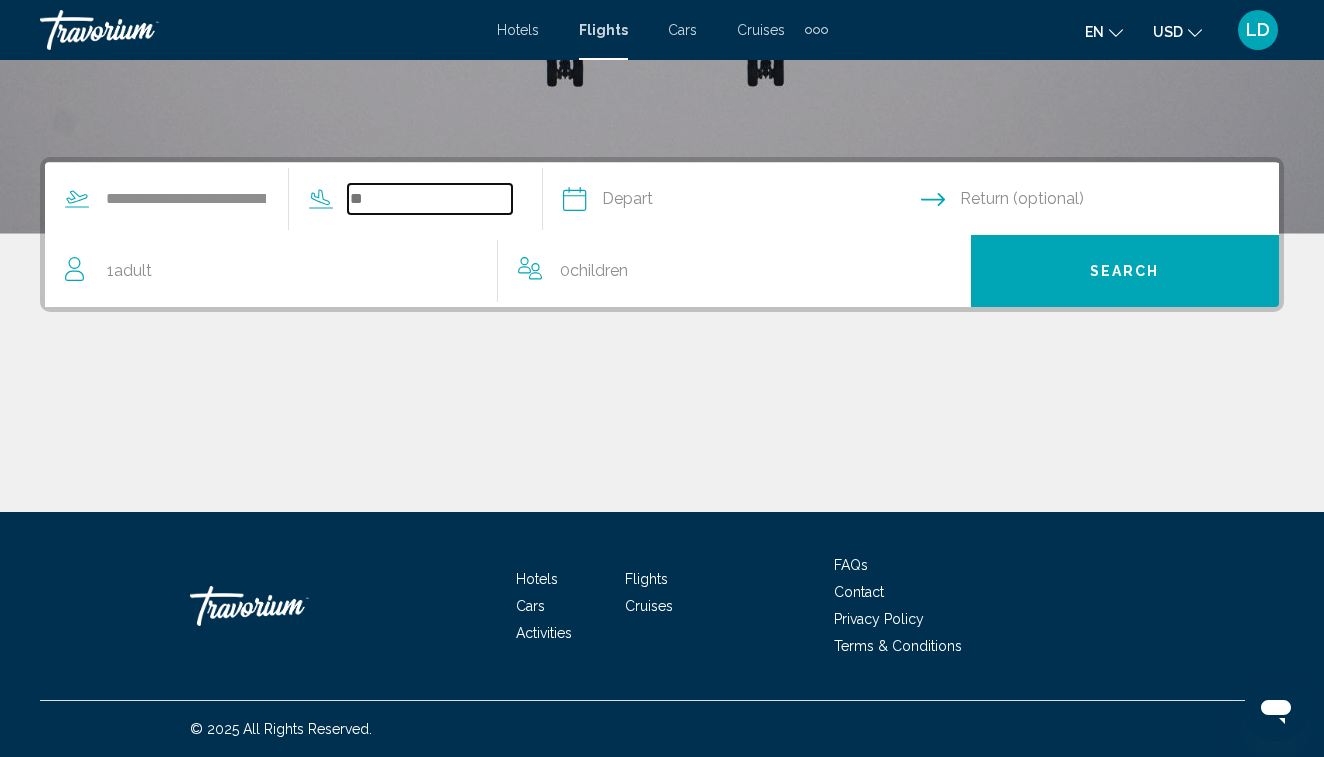 click at bounding box center [430, 199] 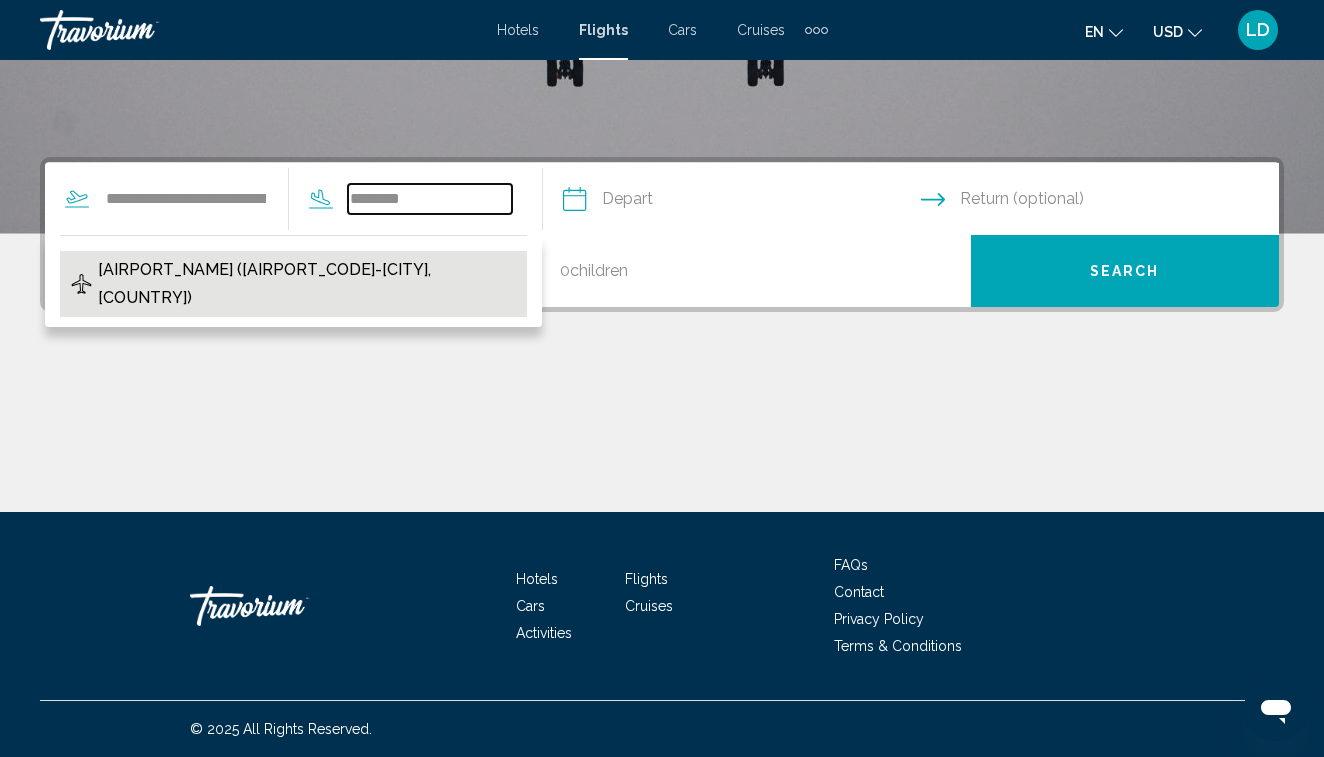 type on "********" 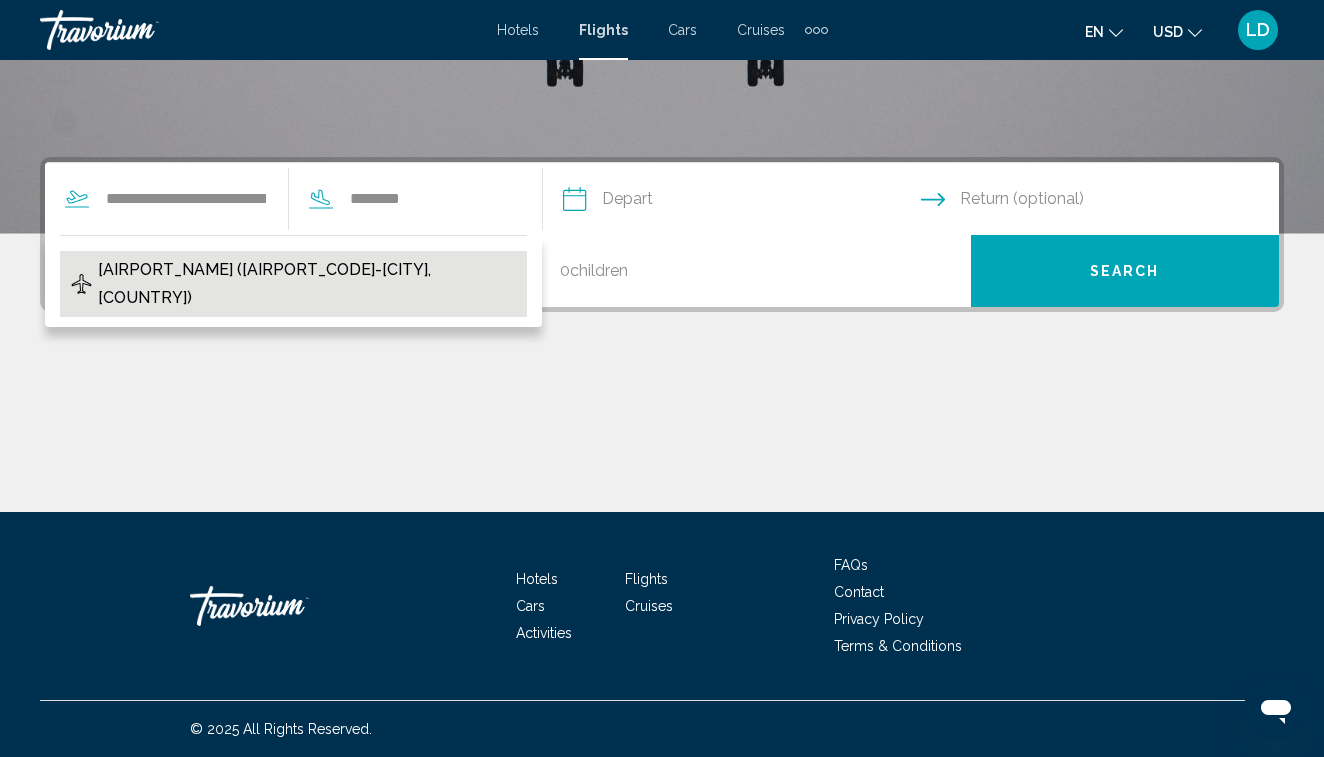 click on "[AIRPORT_NAME] ([AIRPORT_CODE]-[CITY], [COUNTRY])" at bounding box center (307, 284) 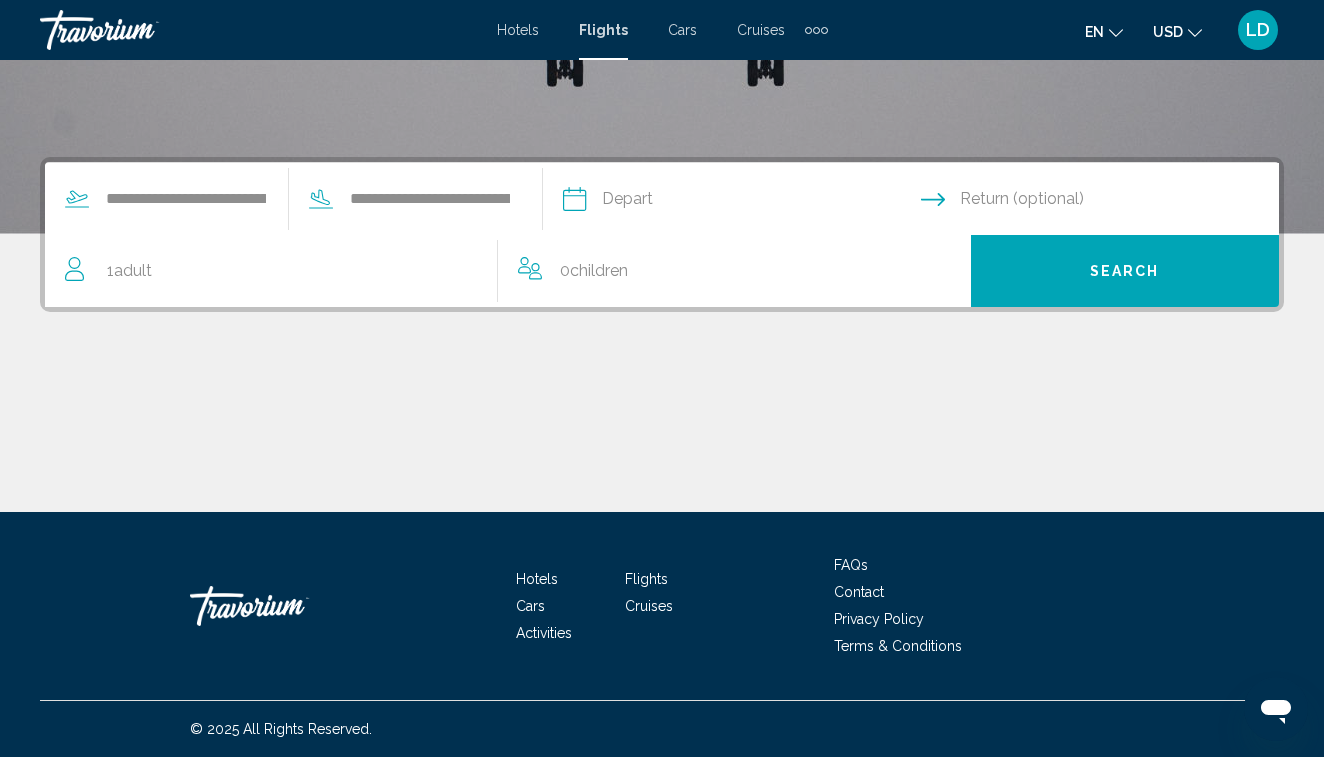 click at bounding box center [741, 202] 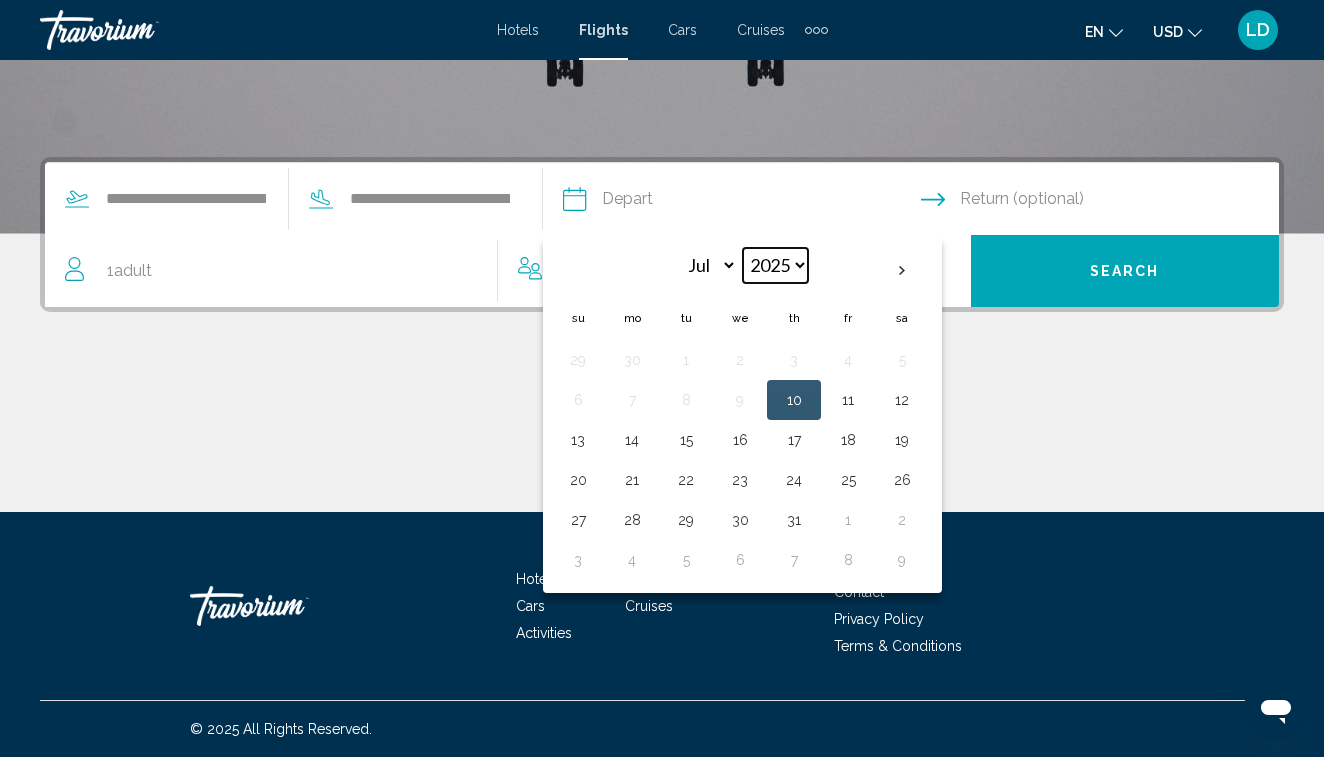 select on "****" 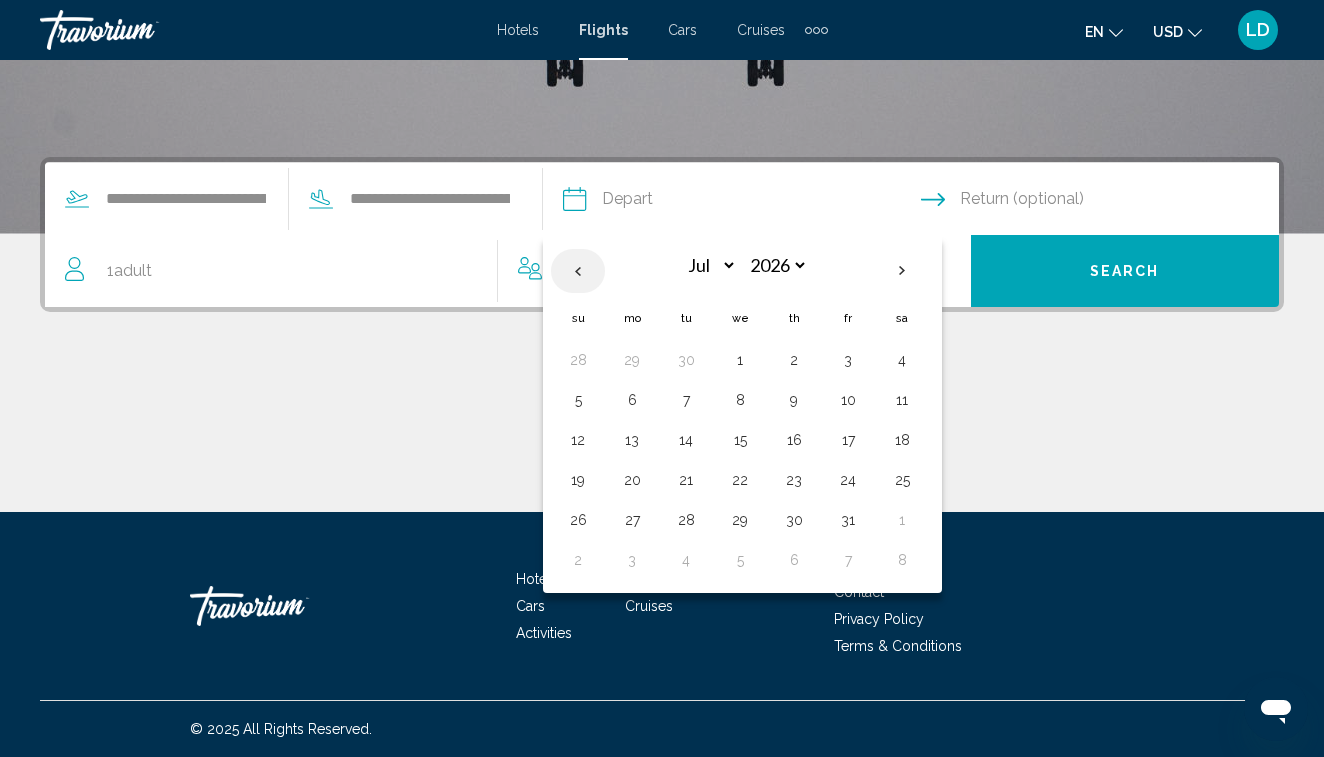 click at bounding box center [578, 271] 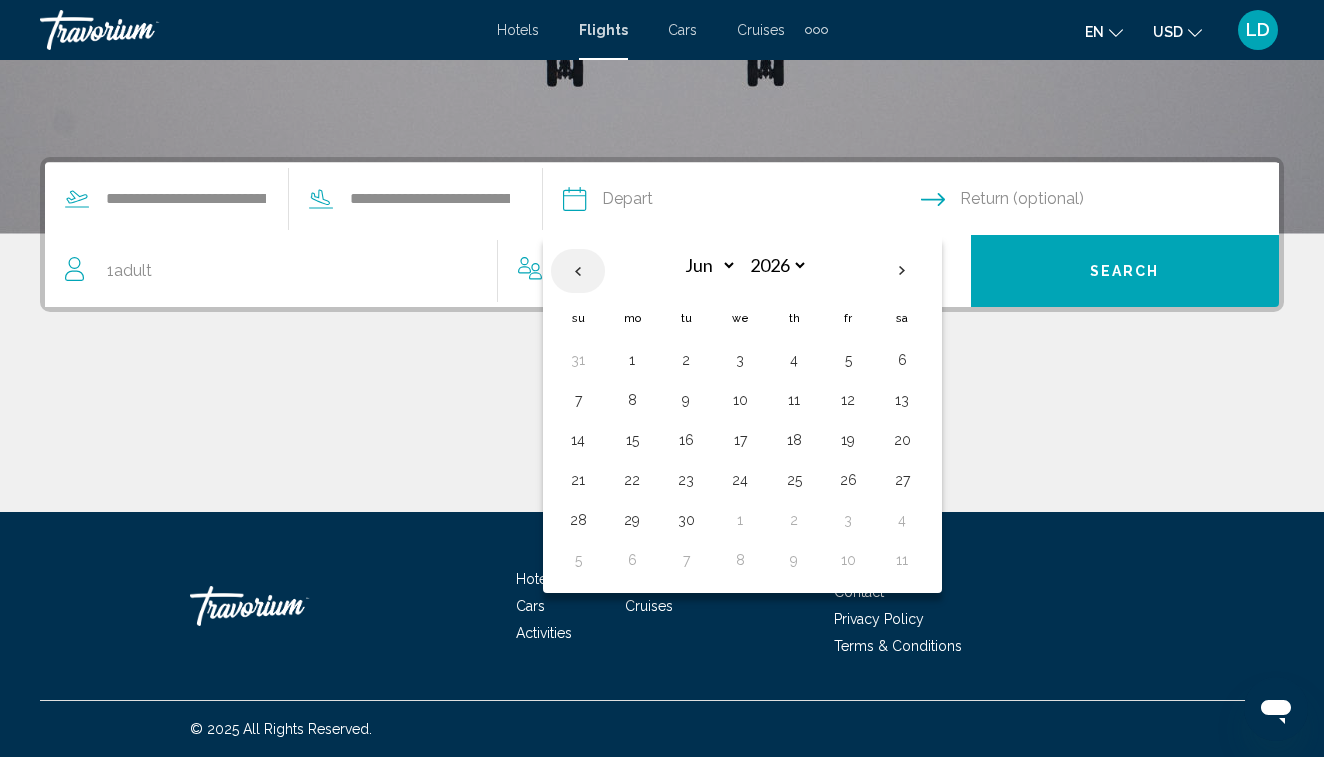 click at bounding box center [578, 271] 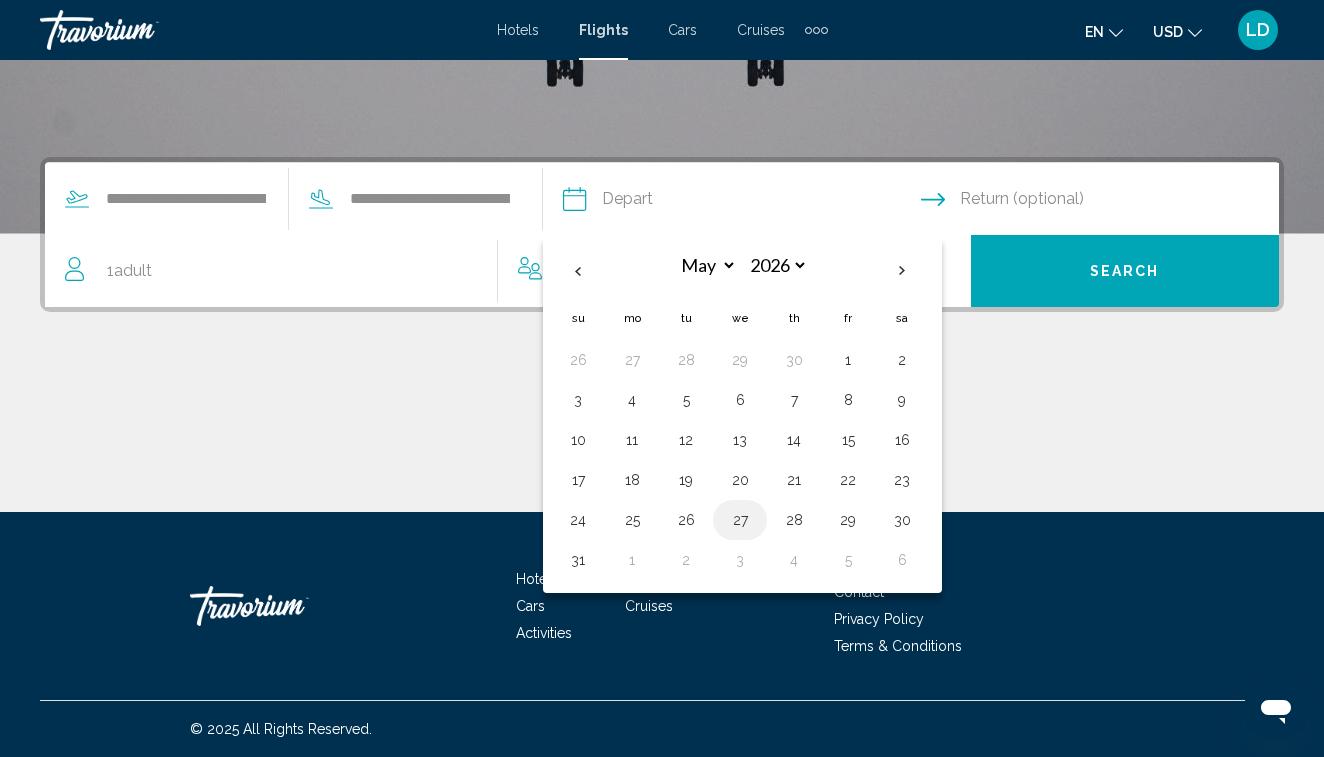 click on "27" at bounding box center (632, 360) 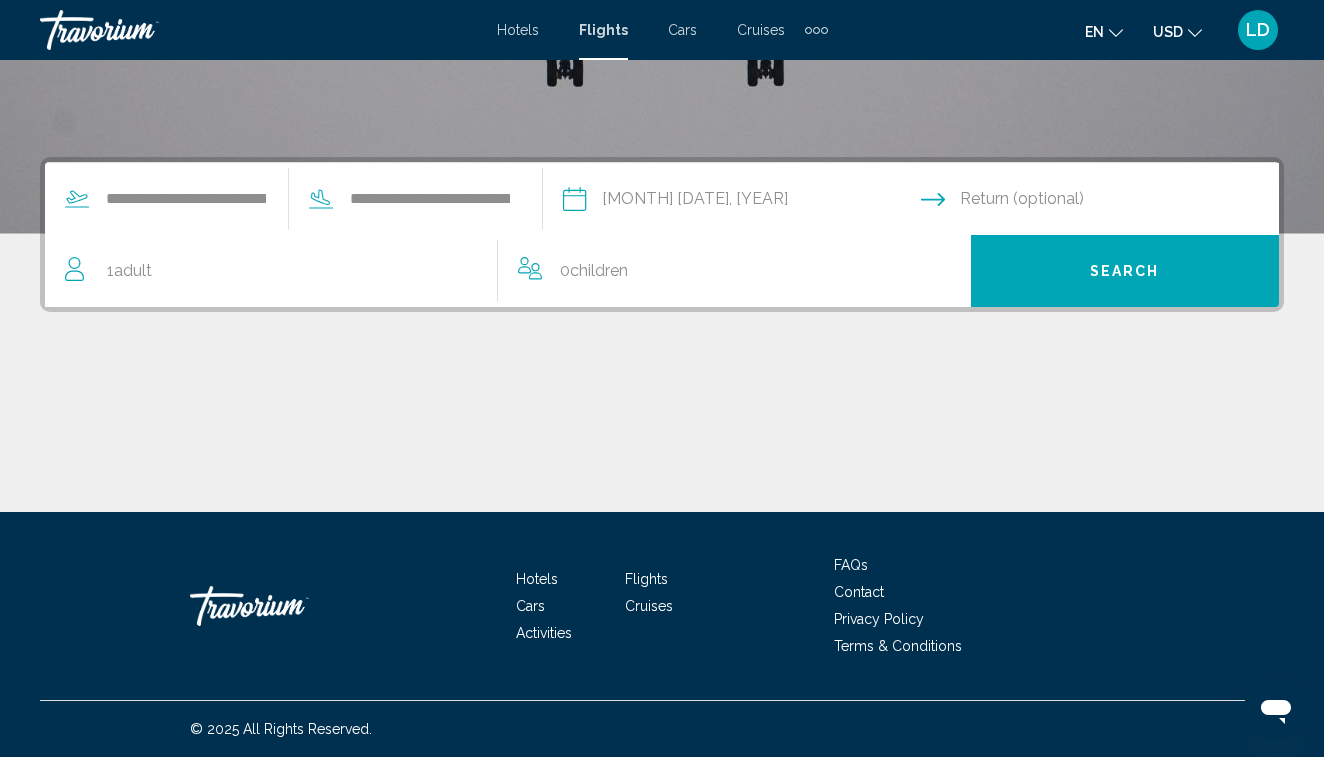 click at bounding box center [1104, 202] 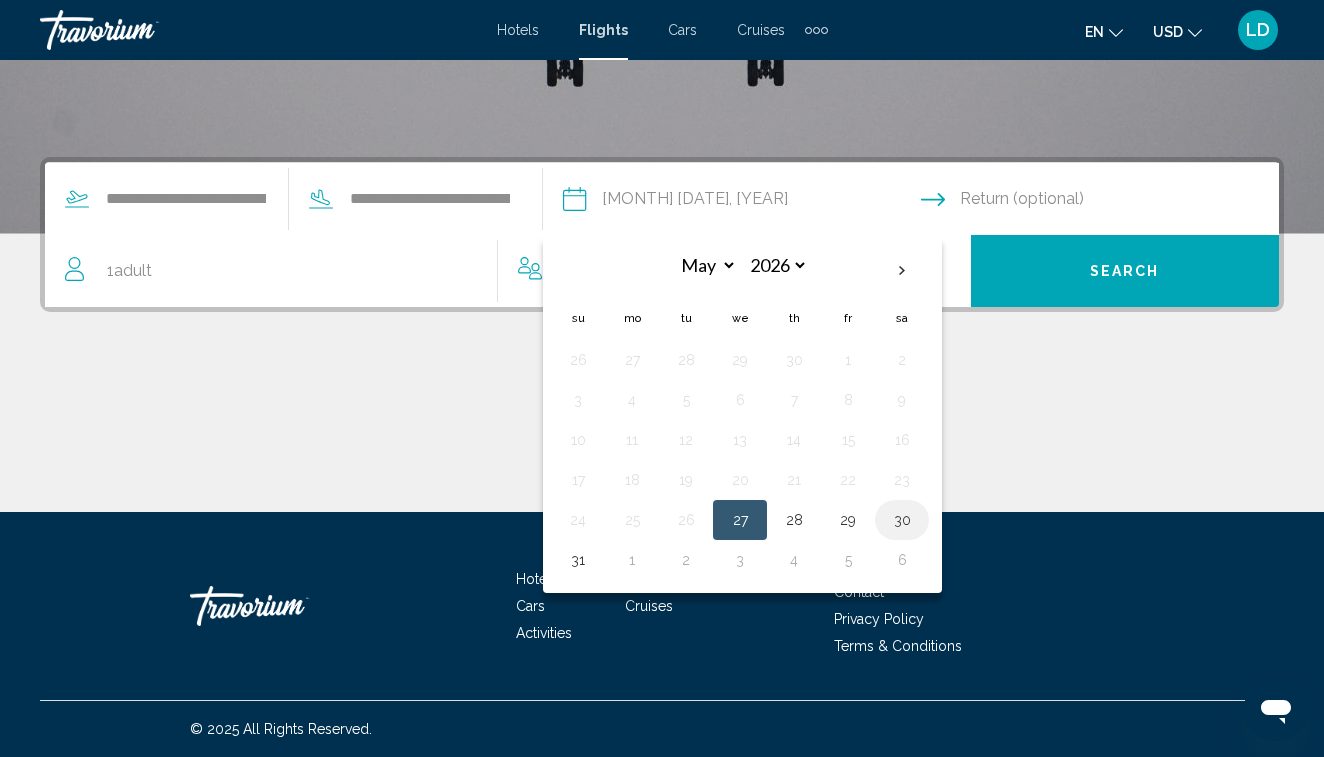 click on "30" at bounding box center [902, 520] 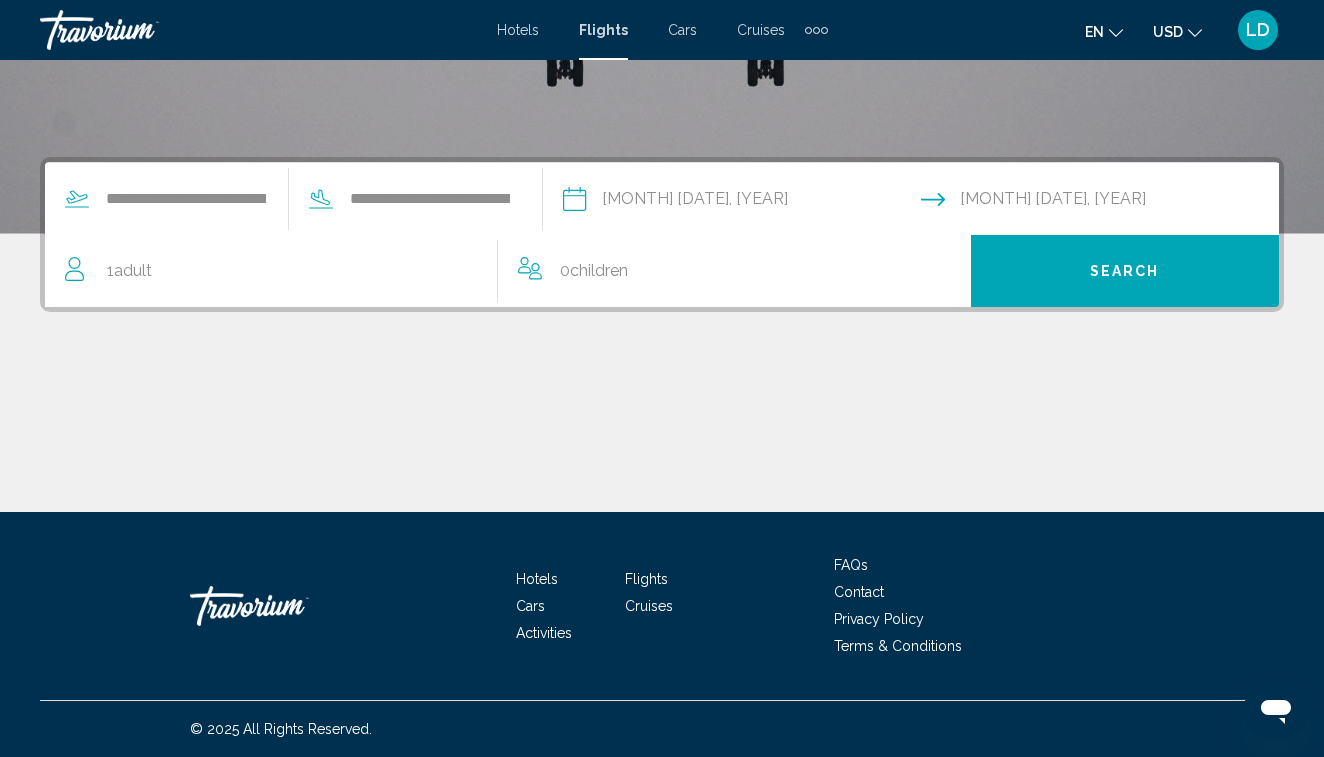 click on "Adult" at bounding box center [133, 270] 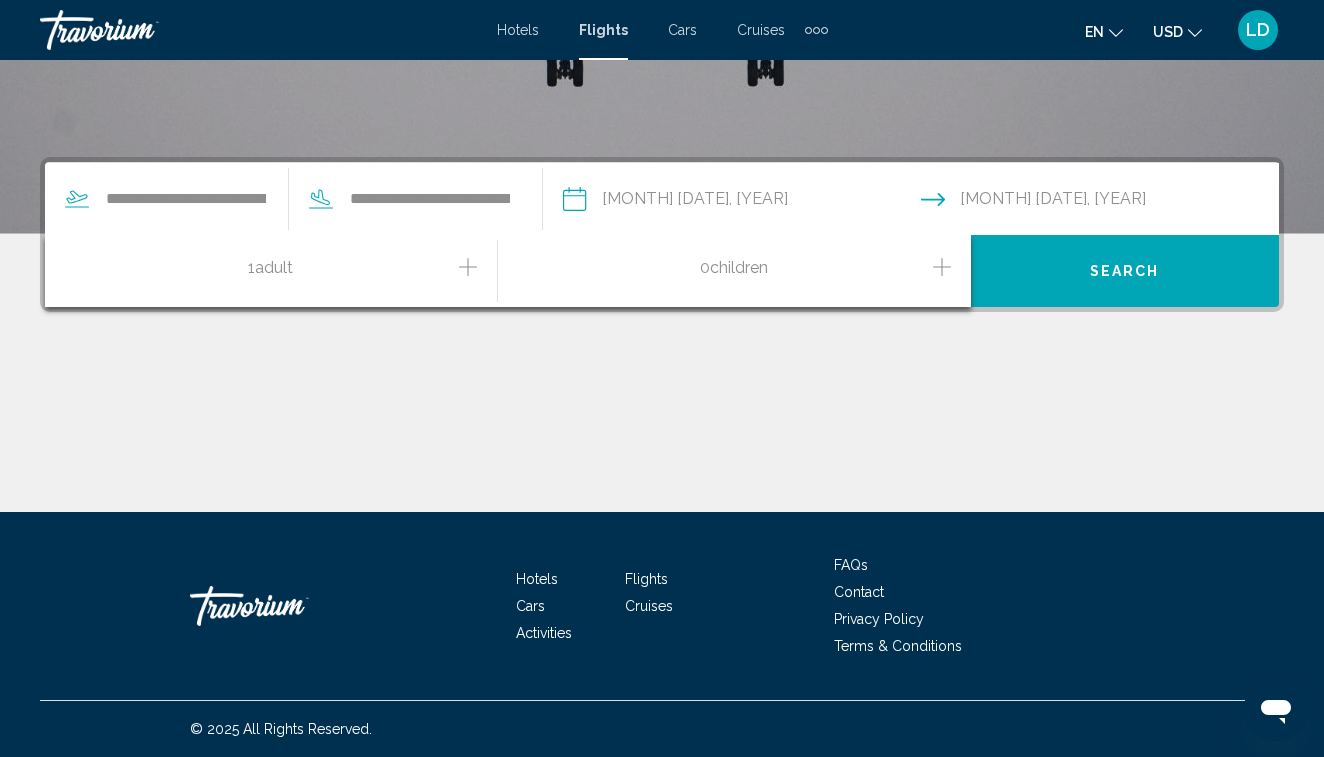 click at bounding box center [468, 267] 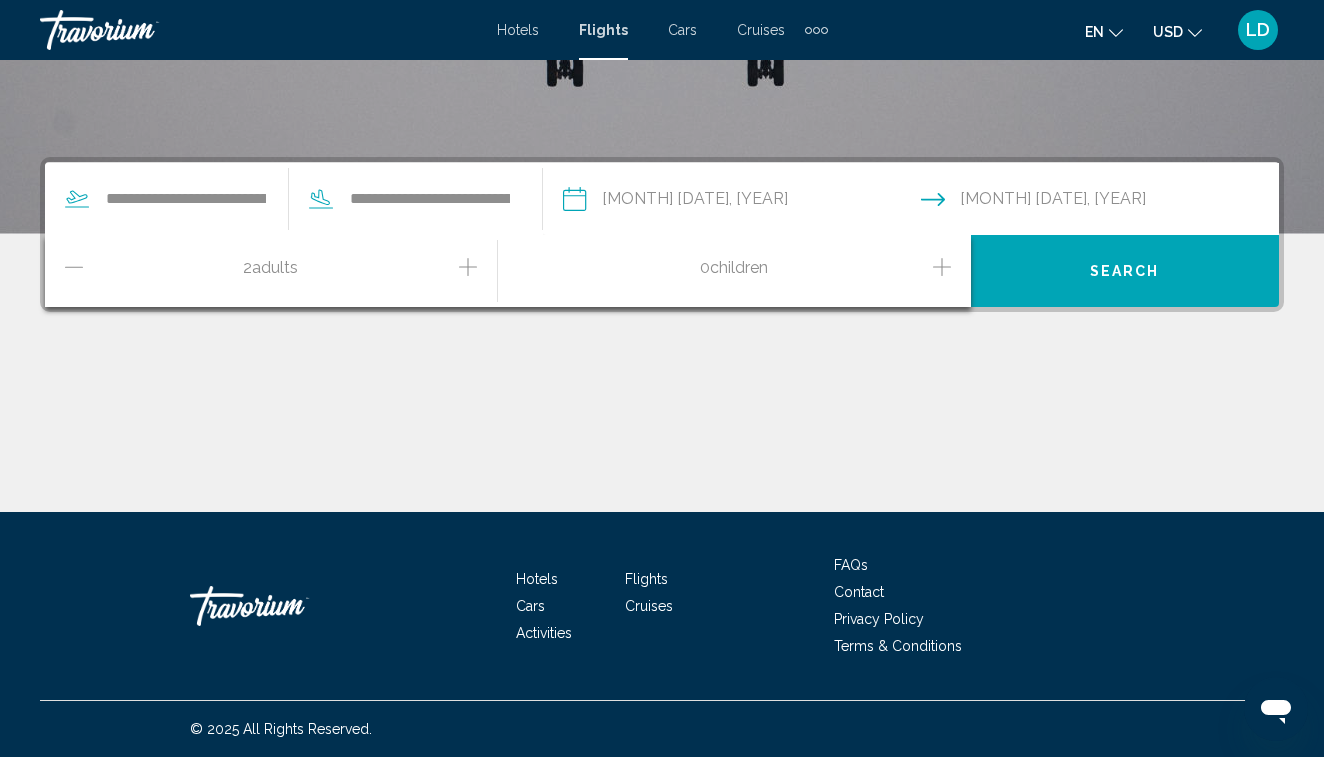 click on "Search" at bounding box center (1125, 272) 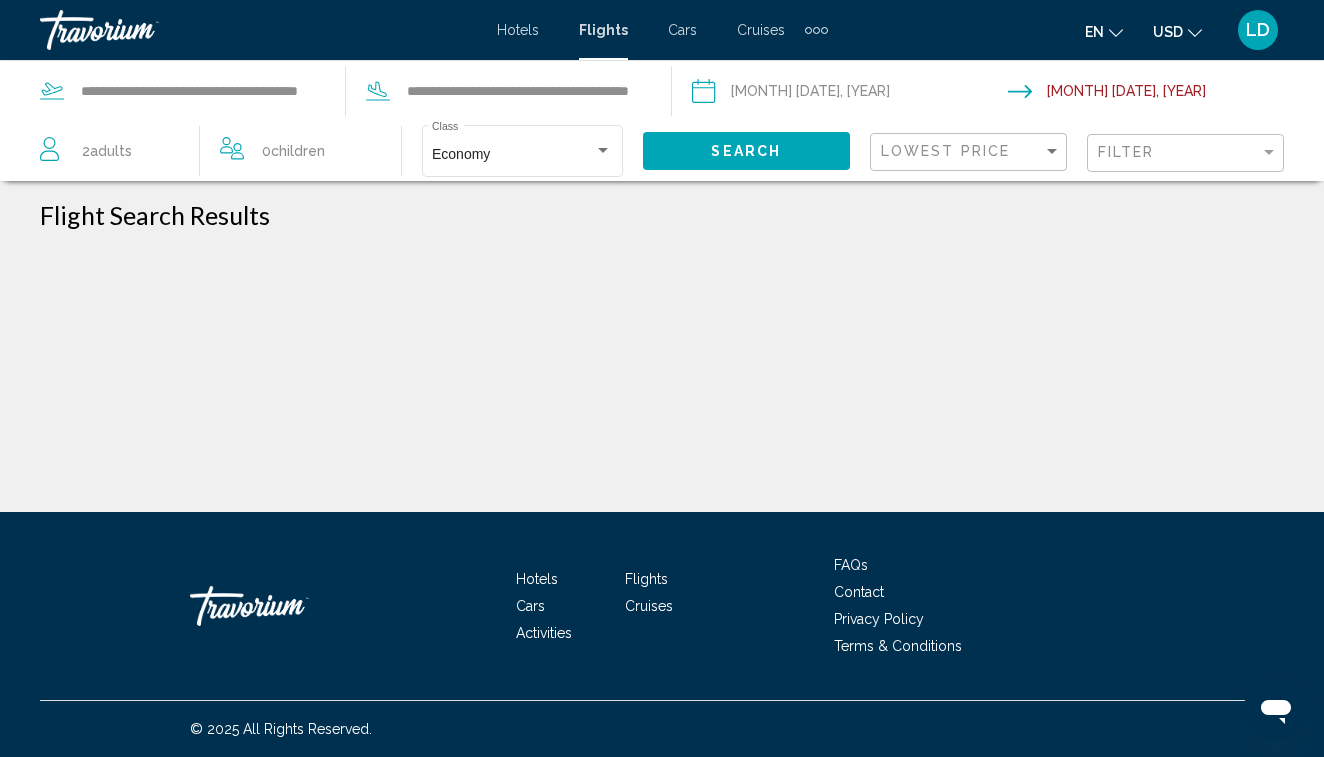 scroll, scrollTop: 0, scrollLeft: 0, axis: both 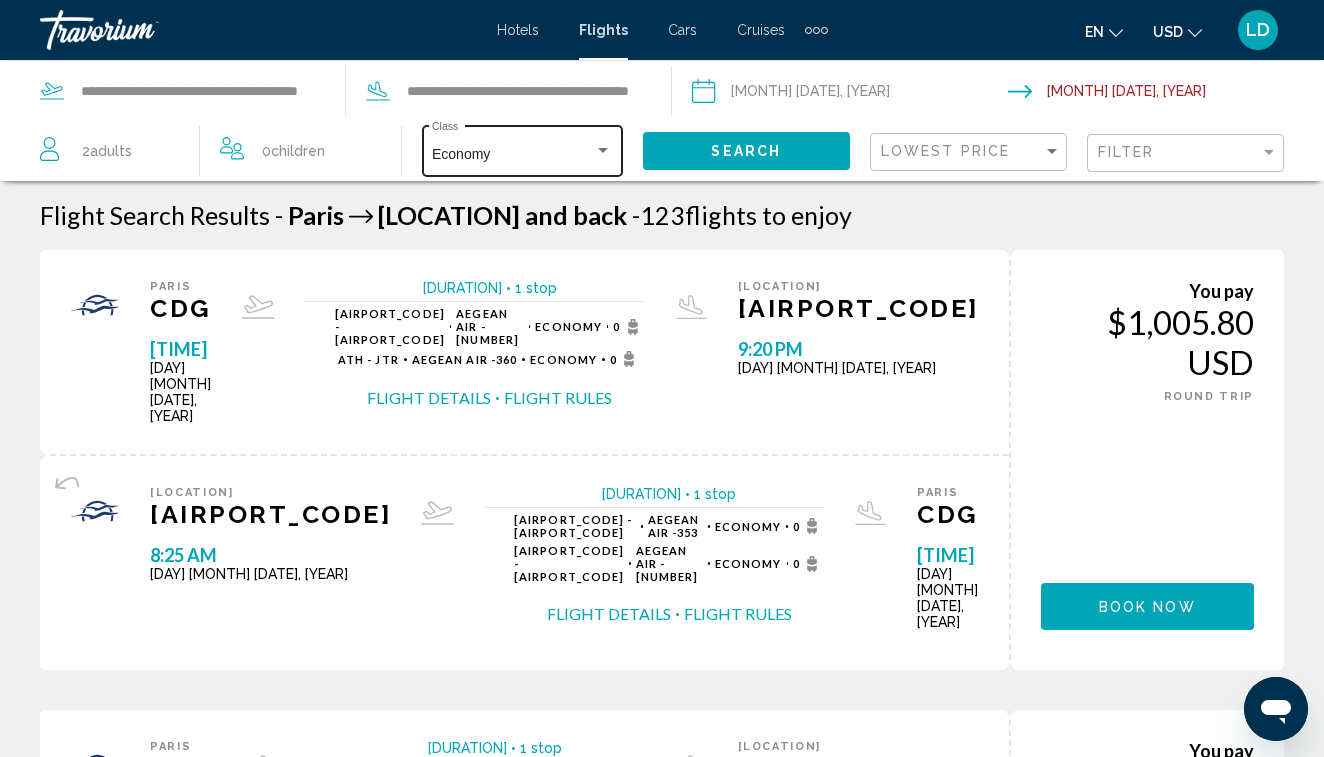 click on "Economy" at bounding box center (513, 155) 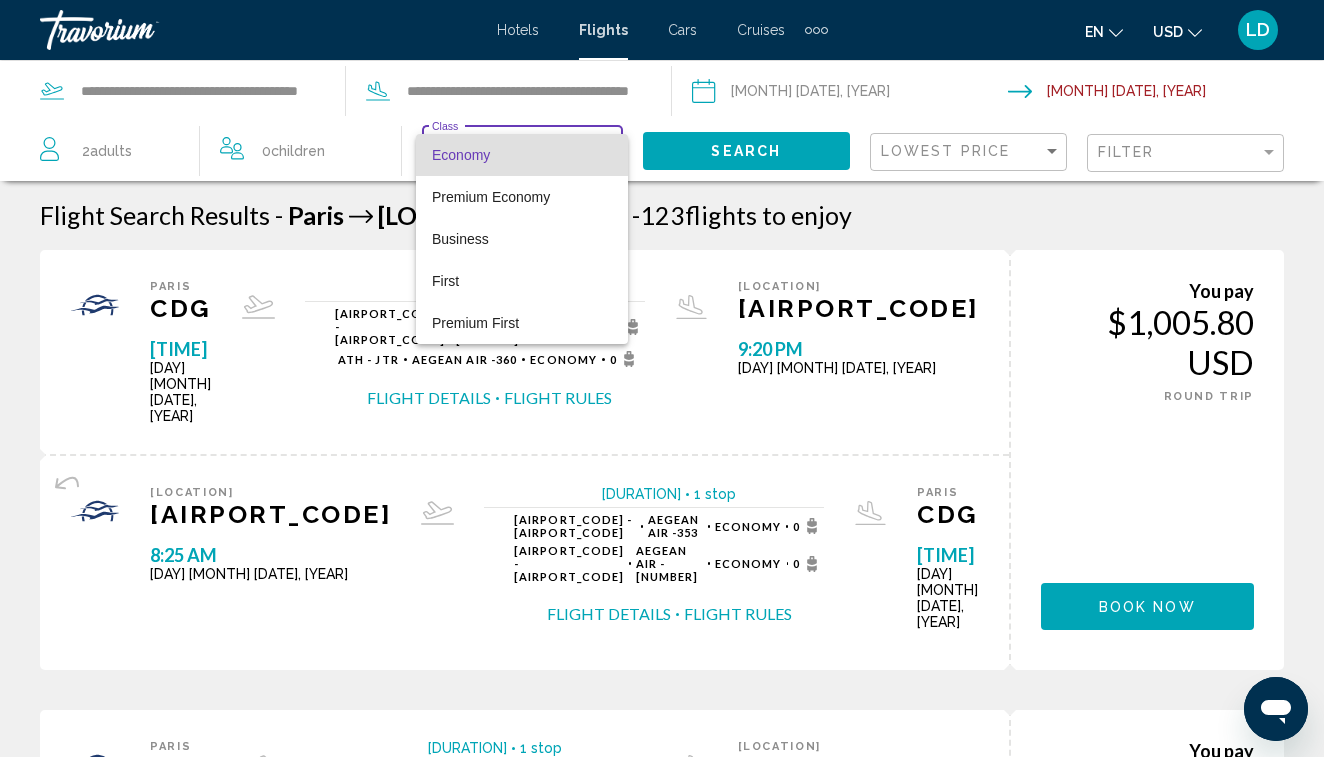 click on "Economy" at bounding box center (522, 155) 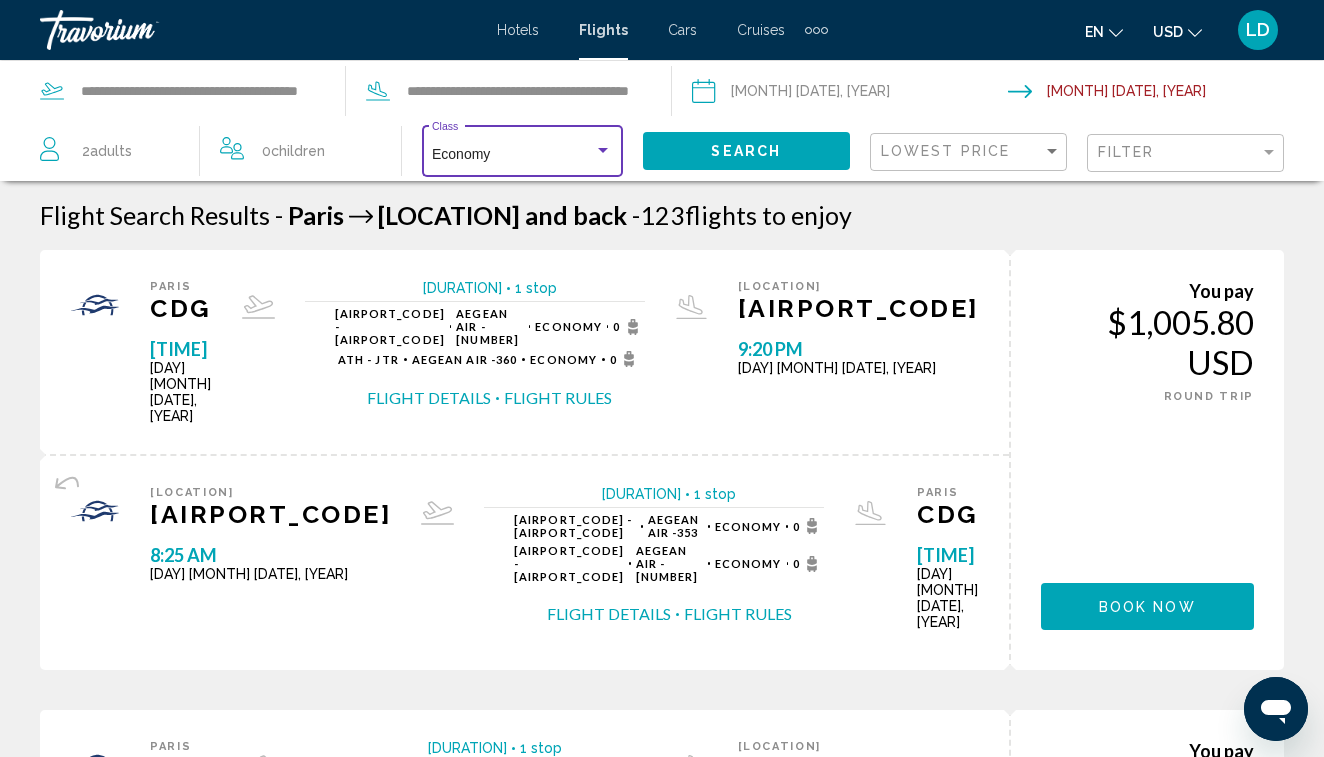 scroll, scrollTop: 0, scrollLeft: 0, axis: both 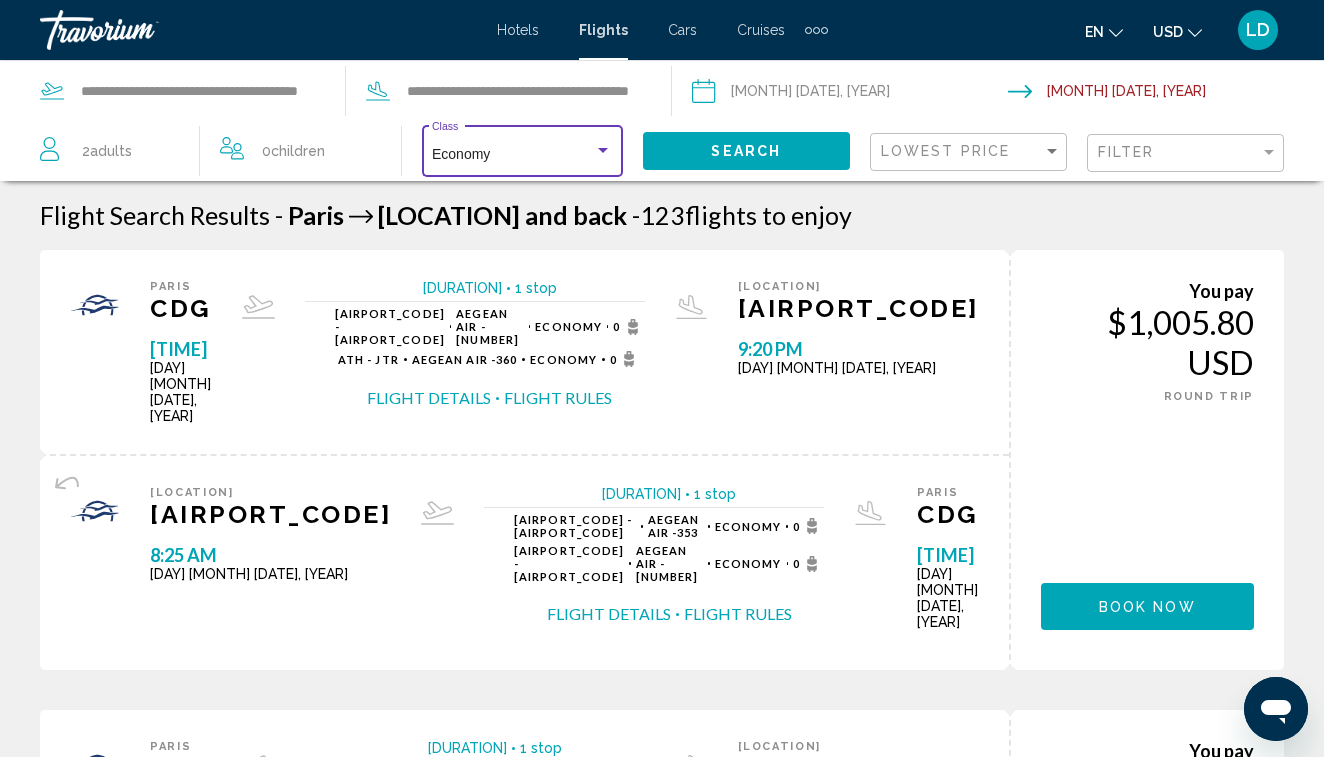 click on "en
English Español Français Italiano Português русский" at bounding box center [1104, 31] 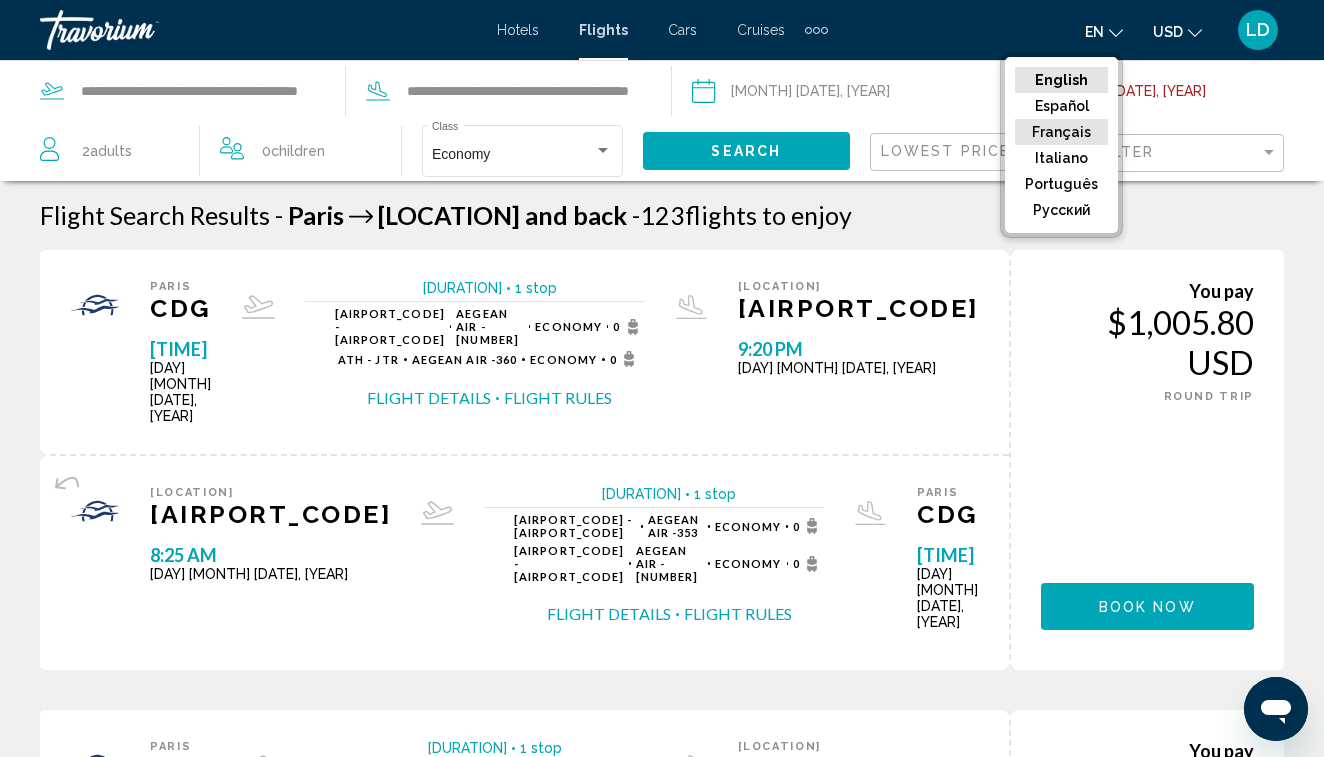 click on "Français" at bounding box center (1061, 80) 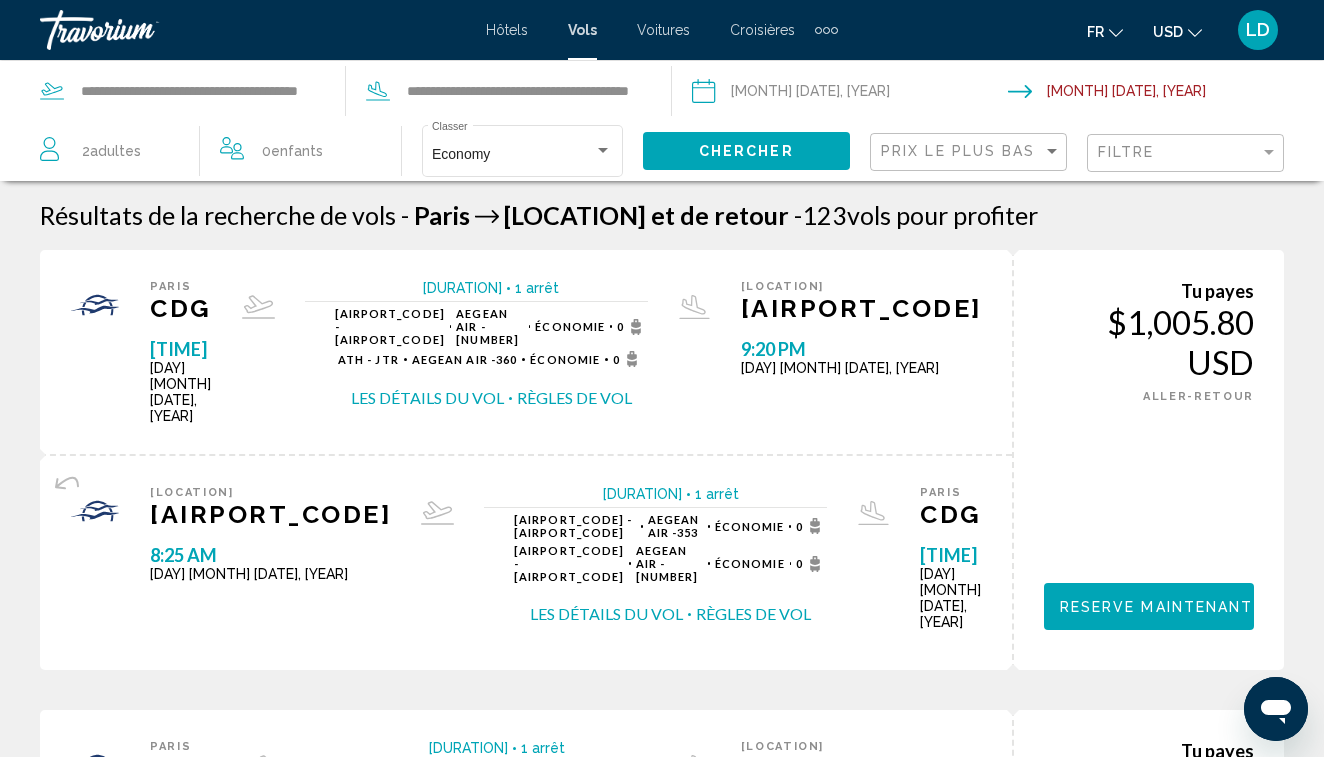 click on "USD" at bounding box center (1168, 32) 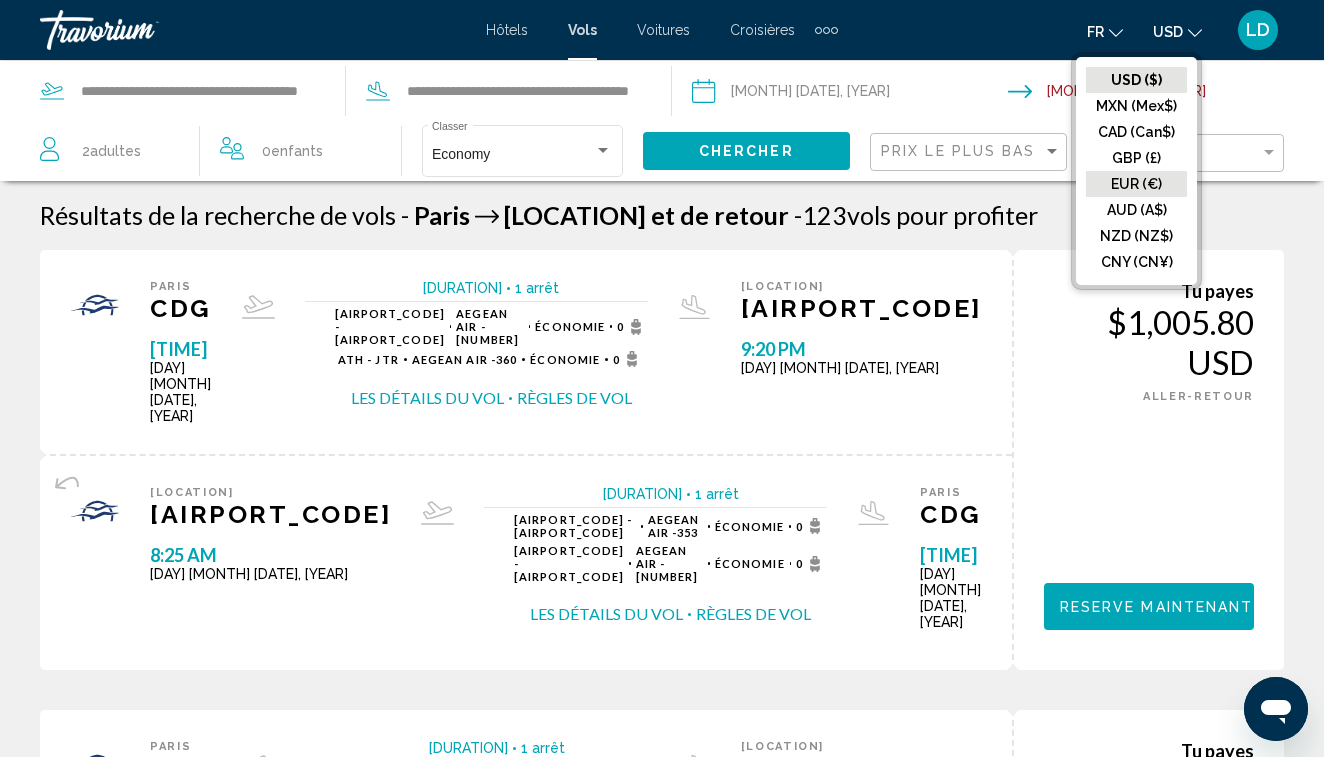 click on "EUR (€)" at bounding box center (1136, 80) 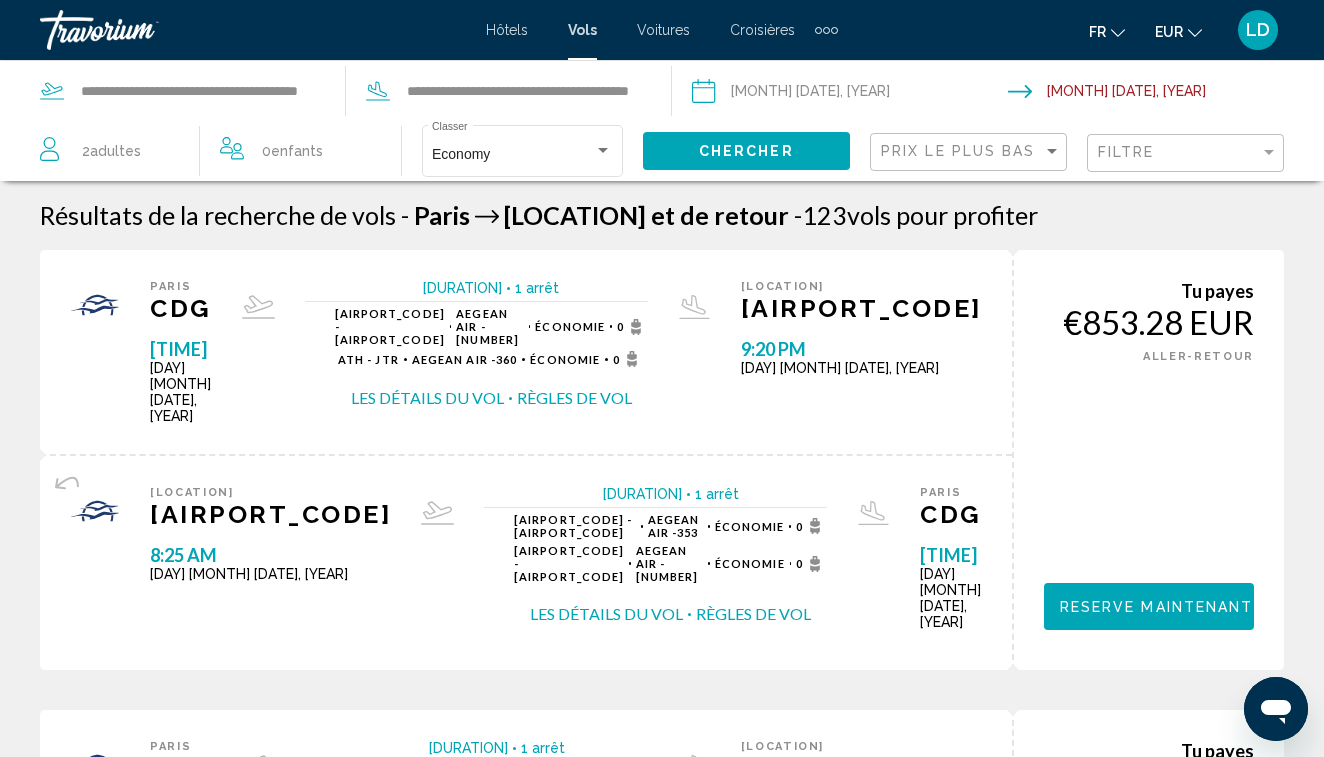 click at bounding box center (140, 30) 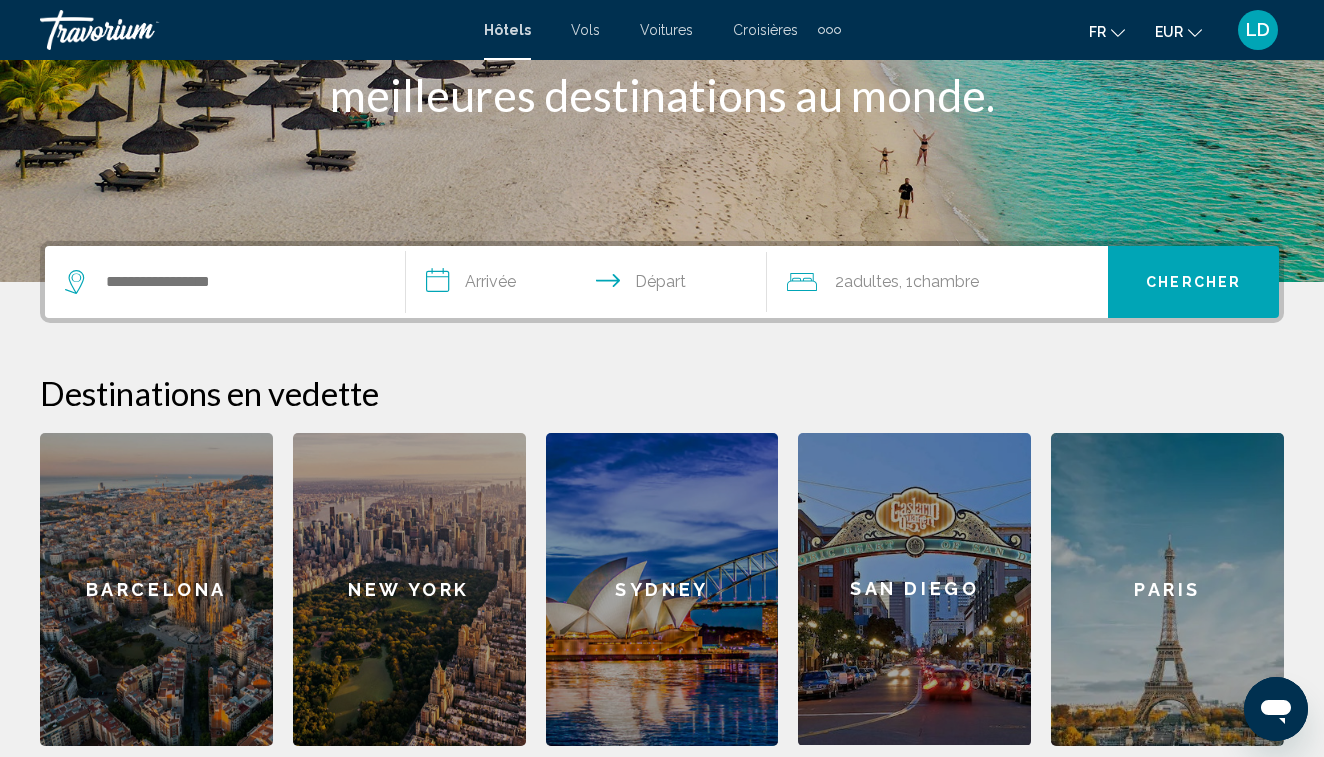 scroll, scrollTop: 316, scrollLeft: 0, axis: vertical 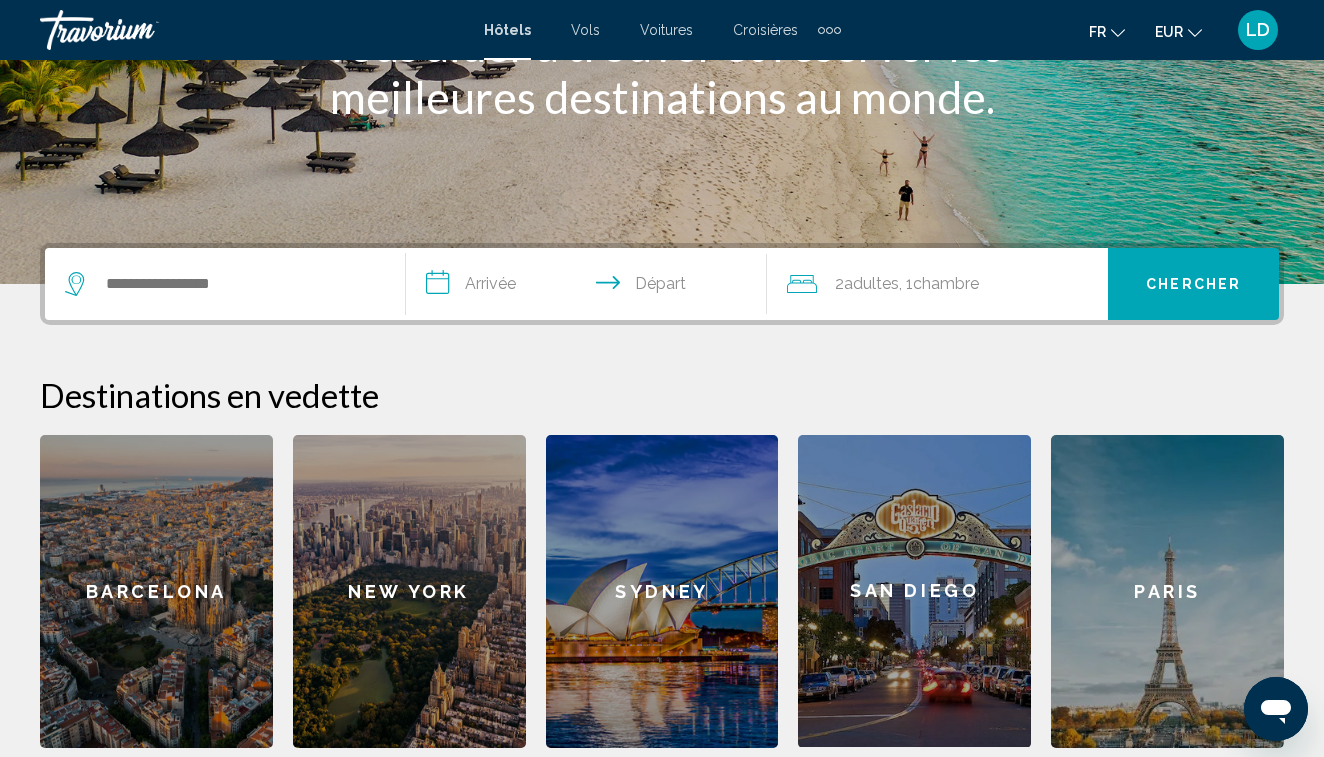click on "LD" at bounding box center (1258, 30) 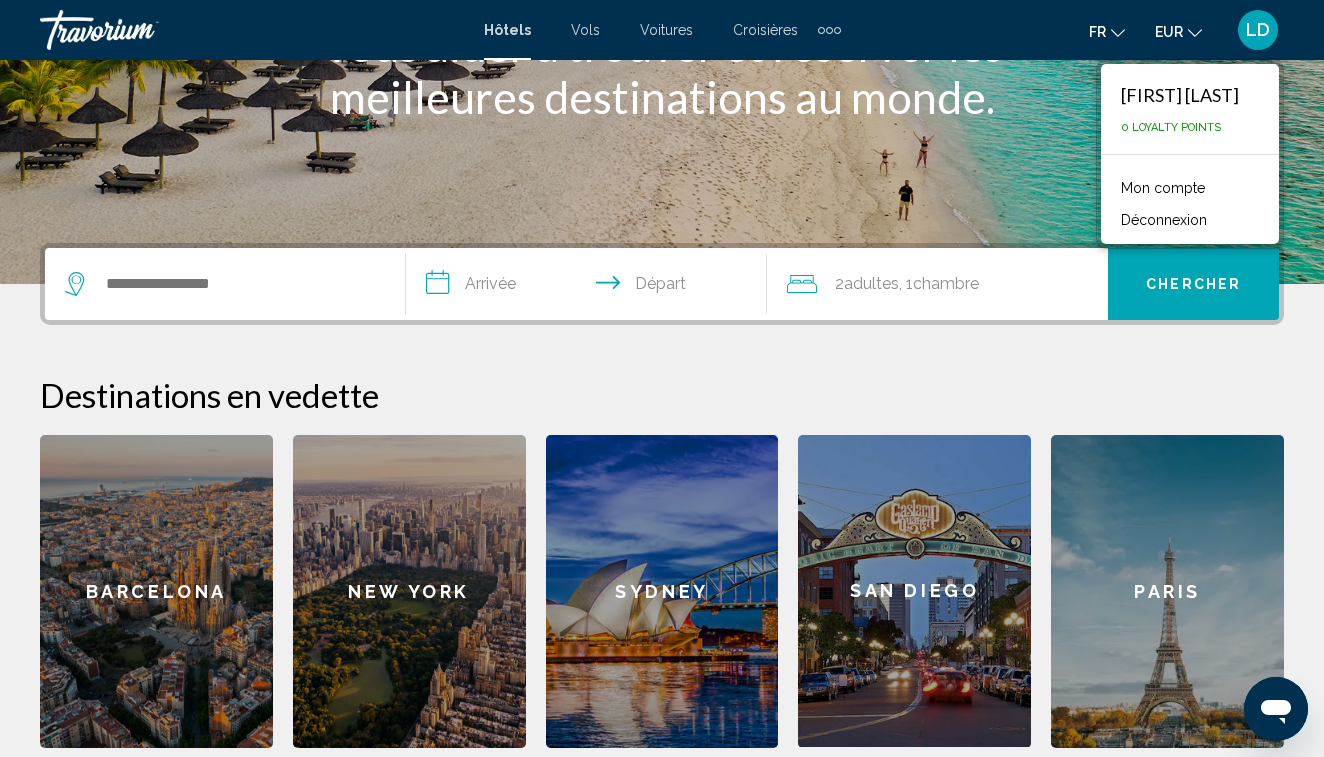 click on "Mon compte" at bounding box center [1163, 188] 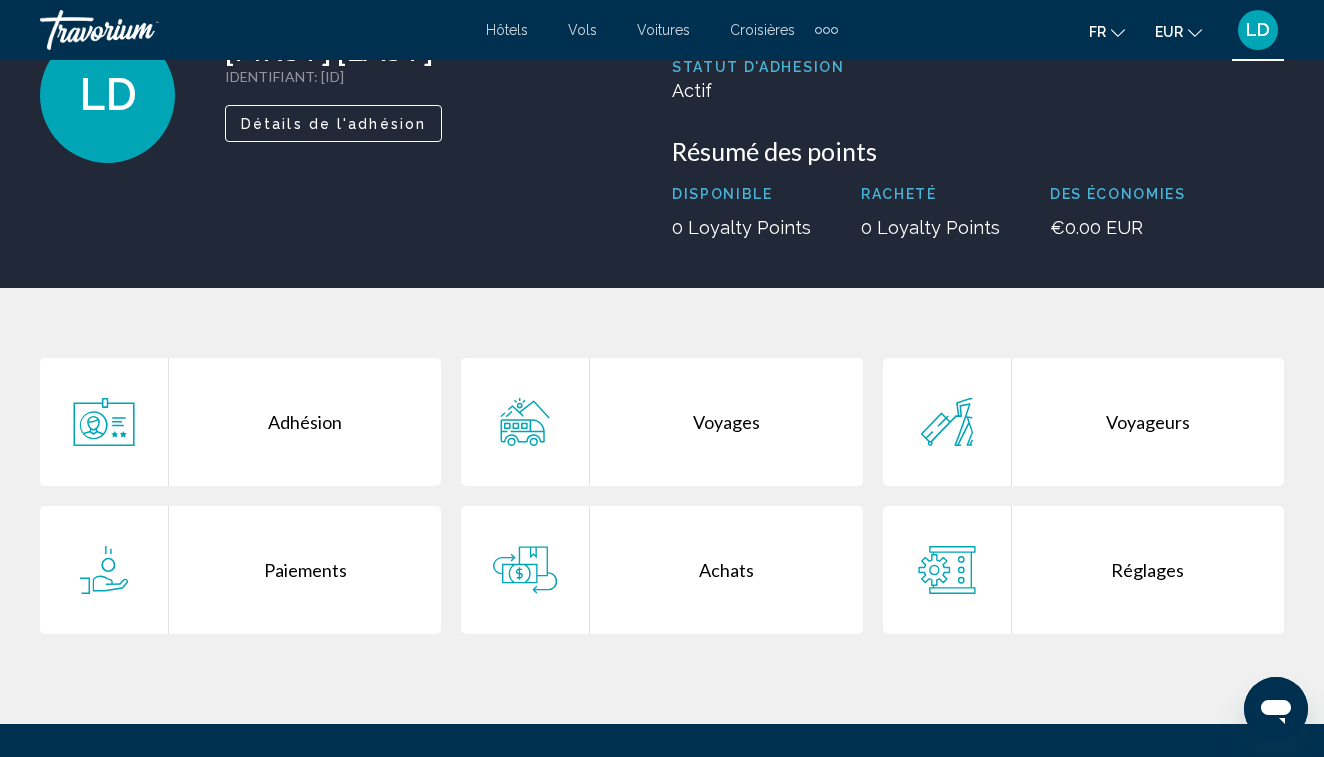 scroll, scrollTop: 166, scrollLeft: 0, axis: vertical 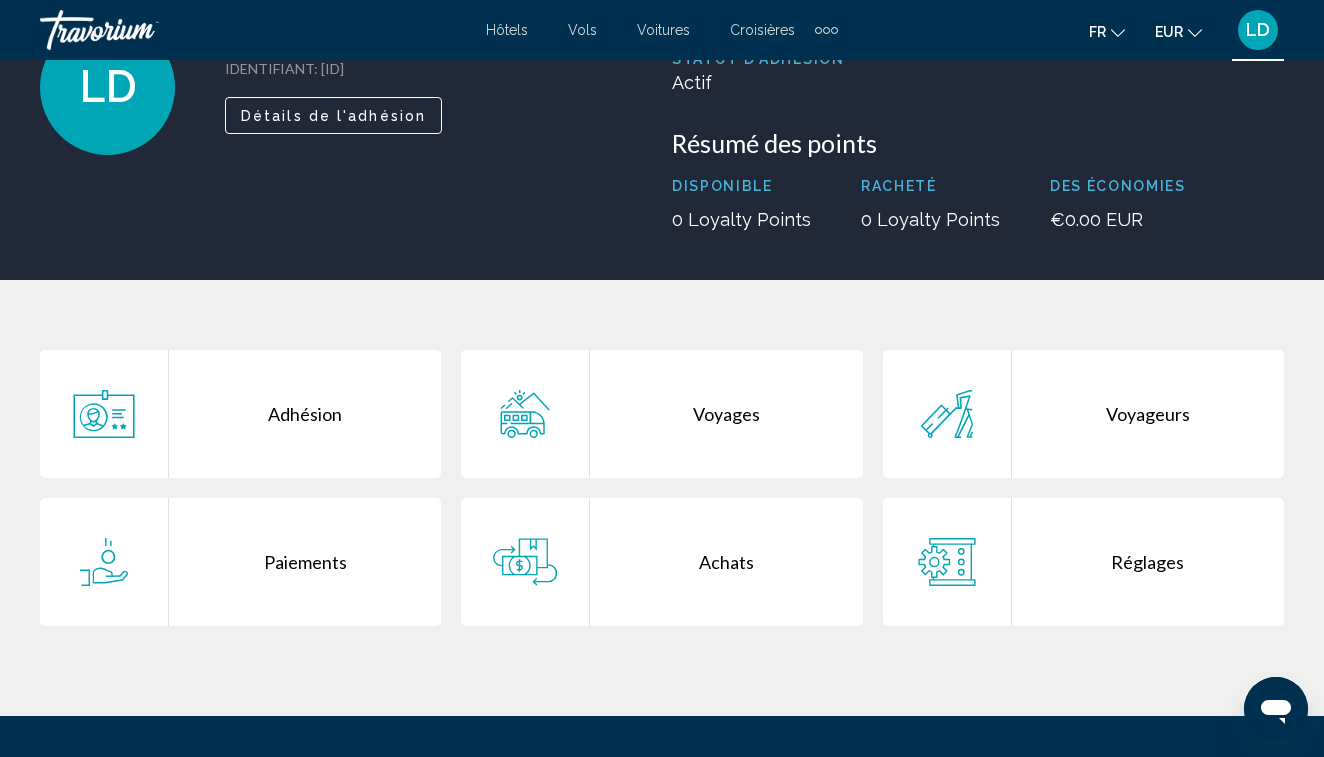 click on "Adhésion" at bounding box center (305, 414) 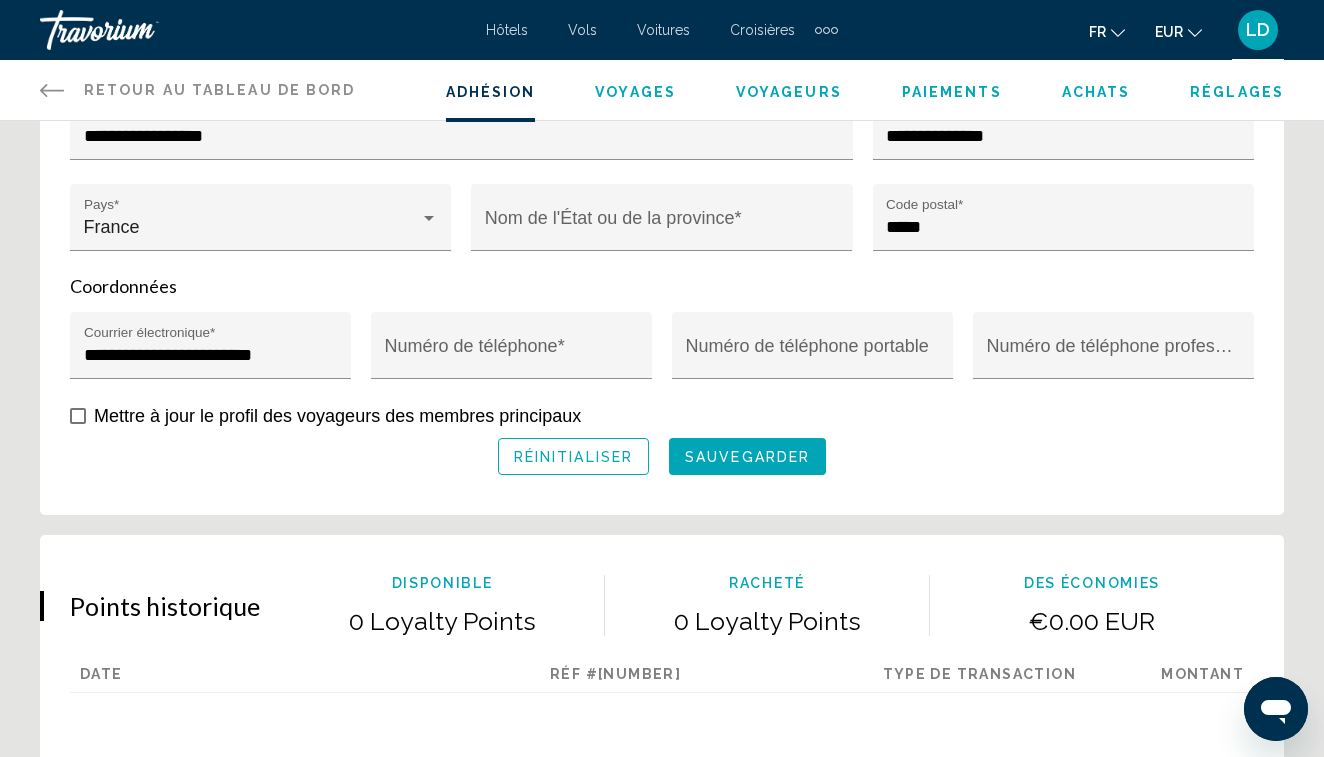 scroll, scrollTop: 815, scrollLeft: 0, axis: vertical 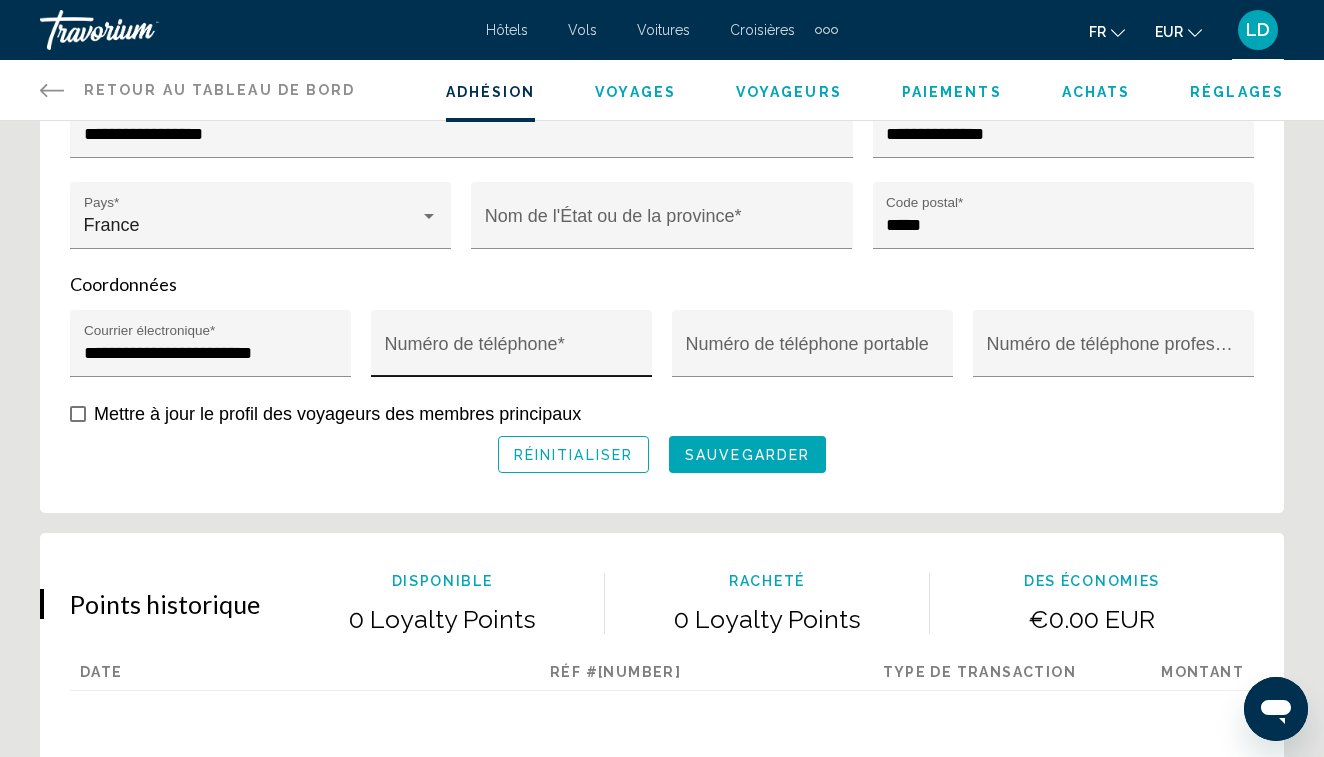 click on "Numéro de téléphone  *" at bounding box center (512, 349) 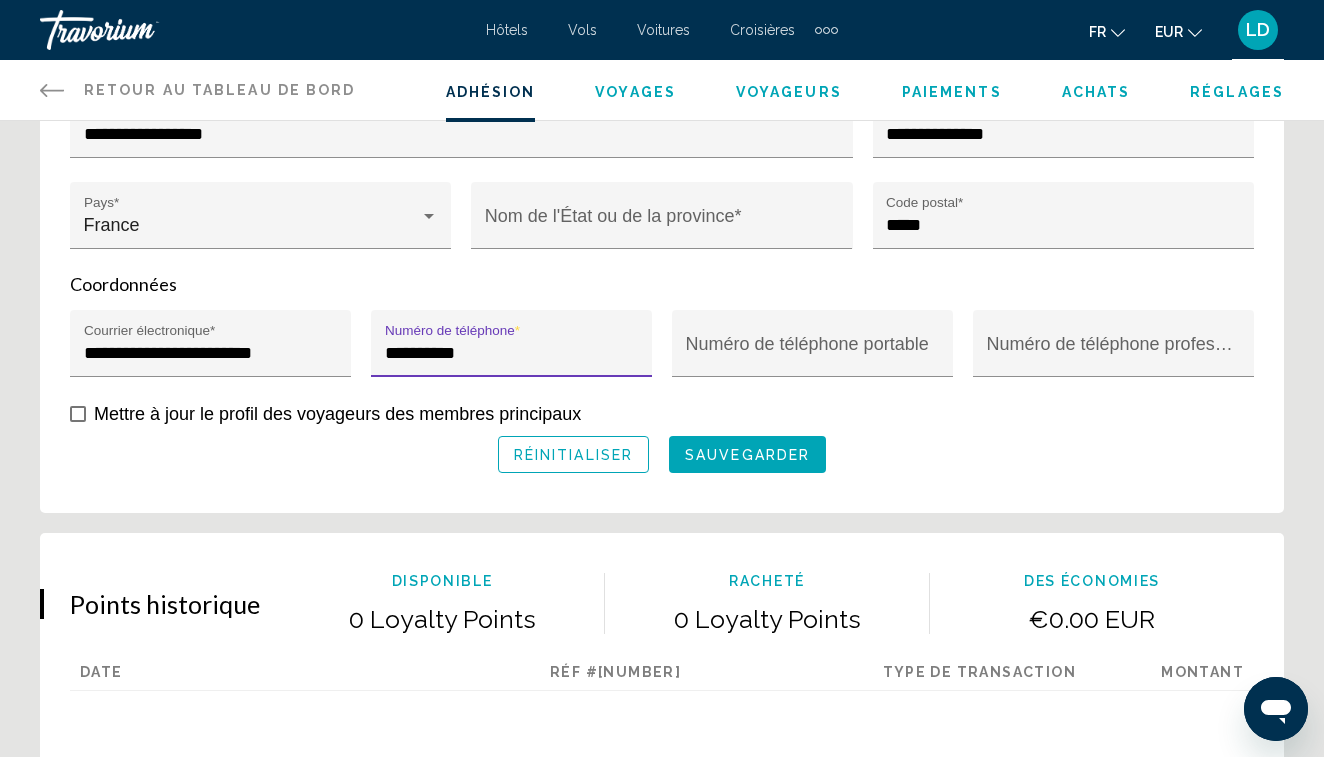 type on "**********" 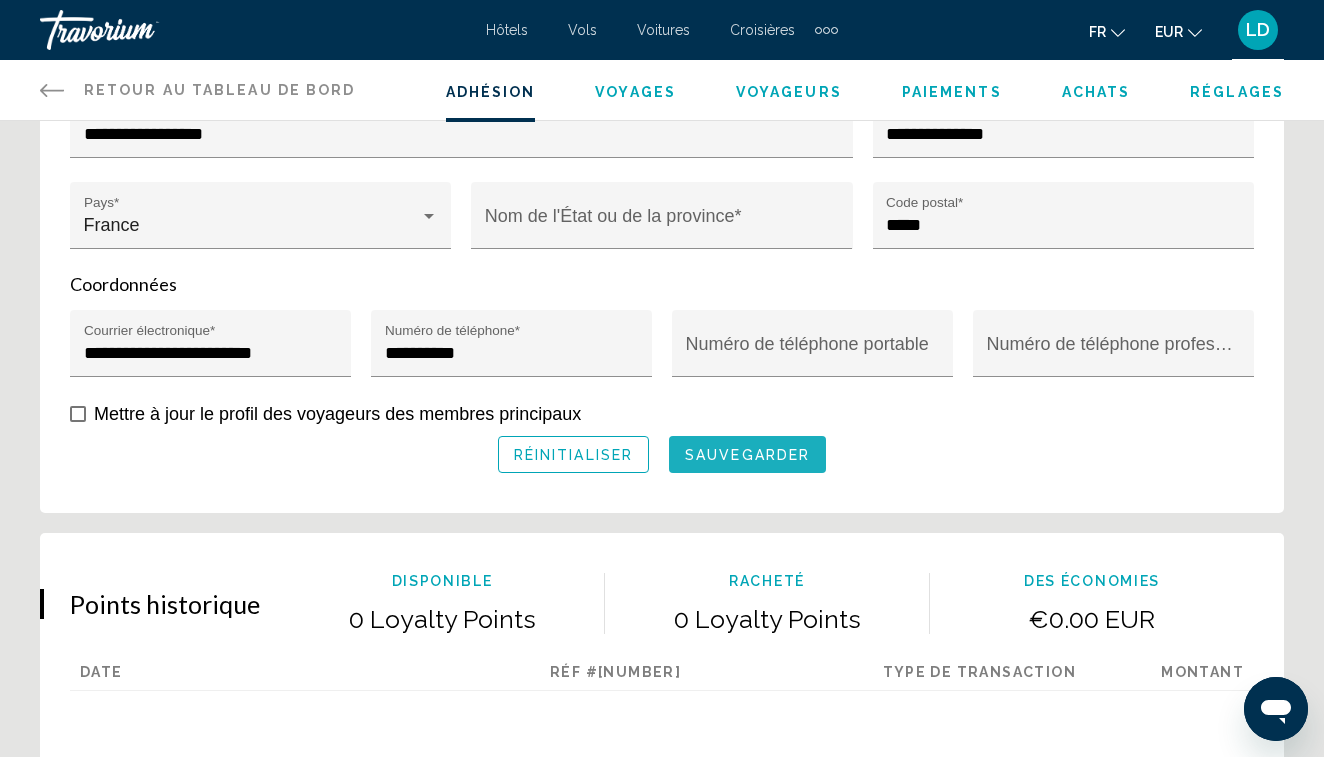 click on "sauvegarder" at bounding box center (747, 455) 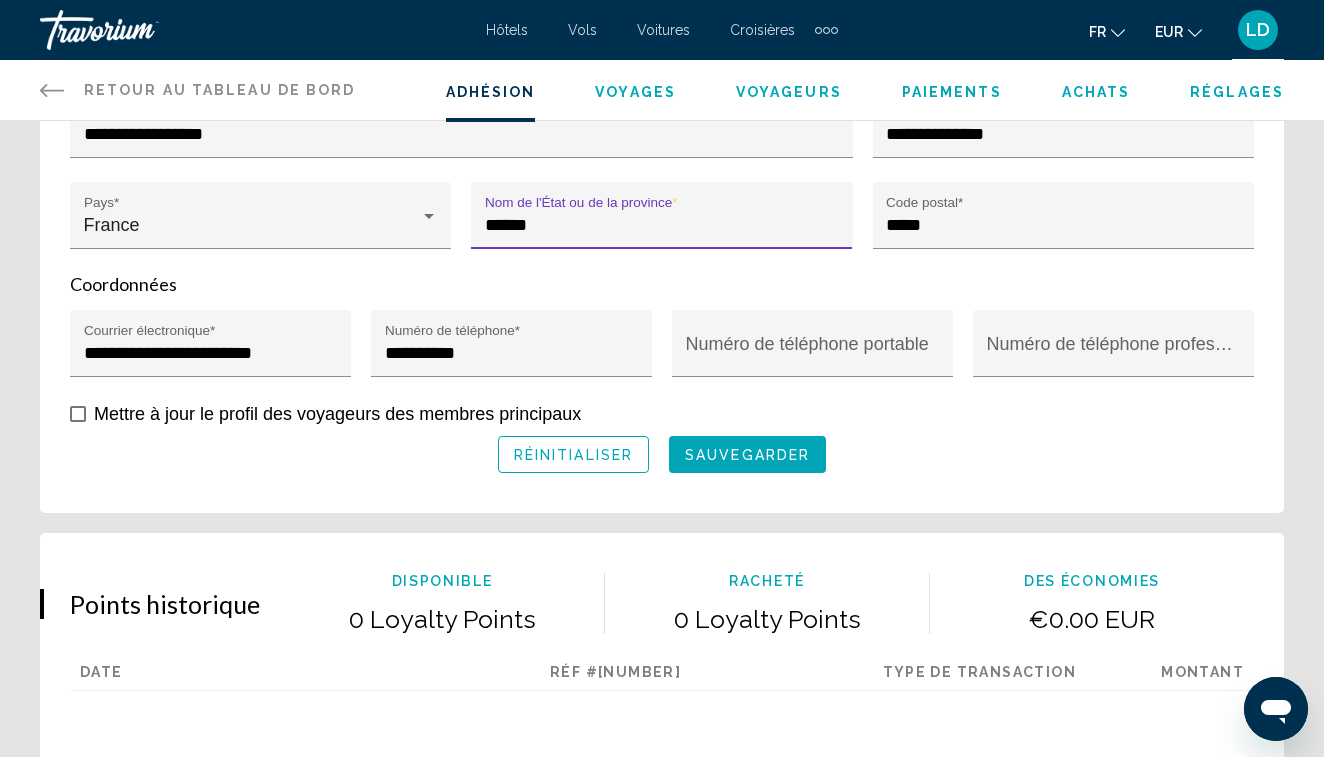 type on "******" 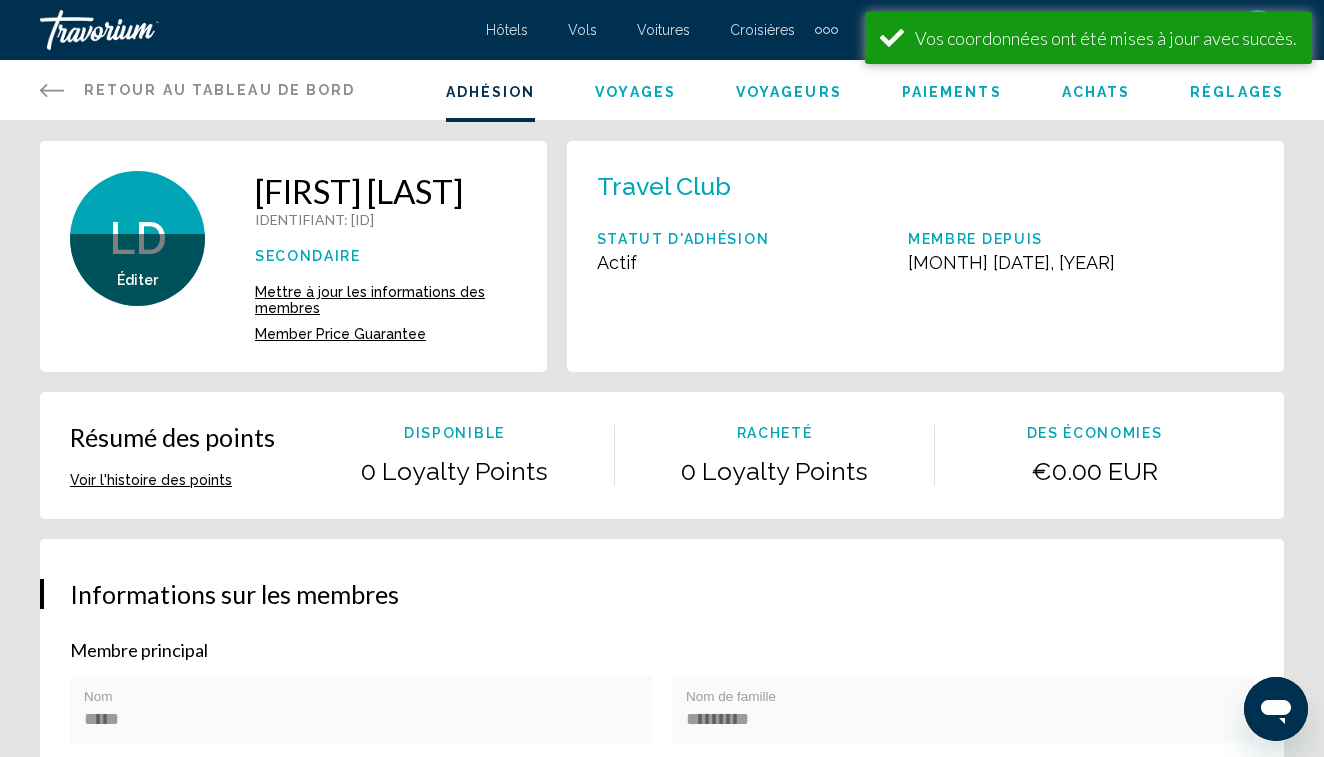 scroll, scrollTop: 0, scrollLeft: 0, axis: both 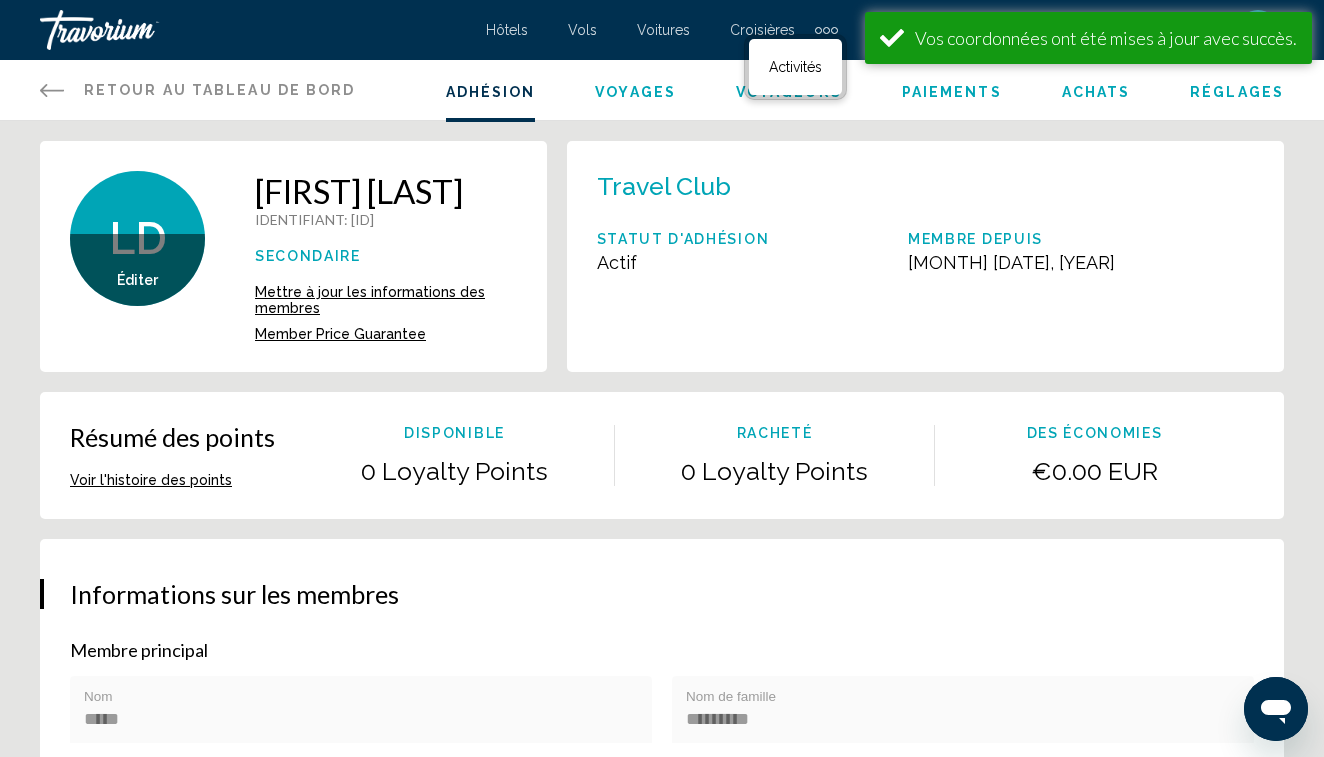 click on "Hôtels Vols Voitures Croisières Activités" at bounding box center (795, 67) 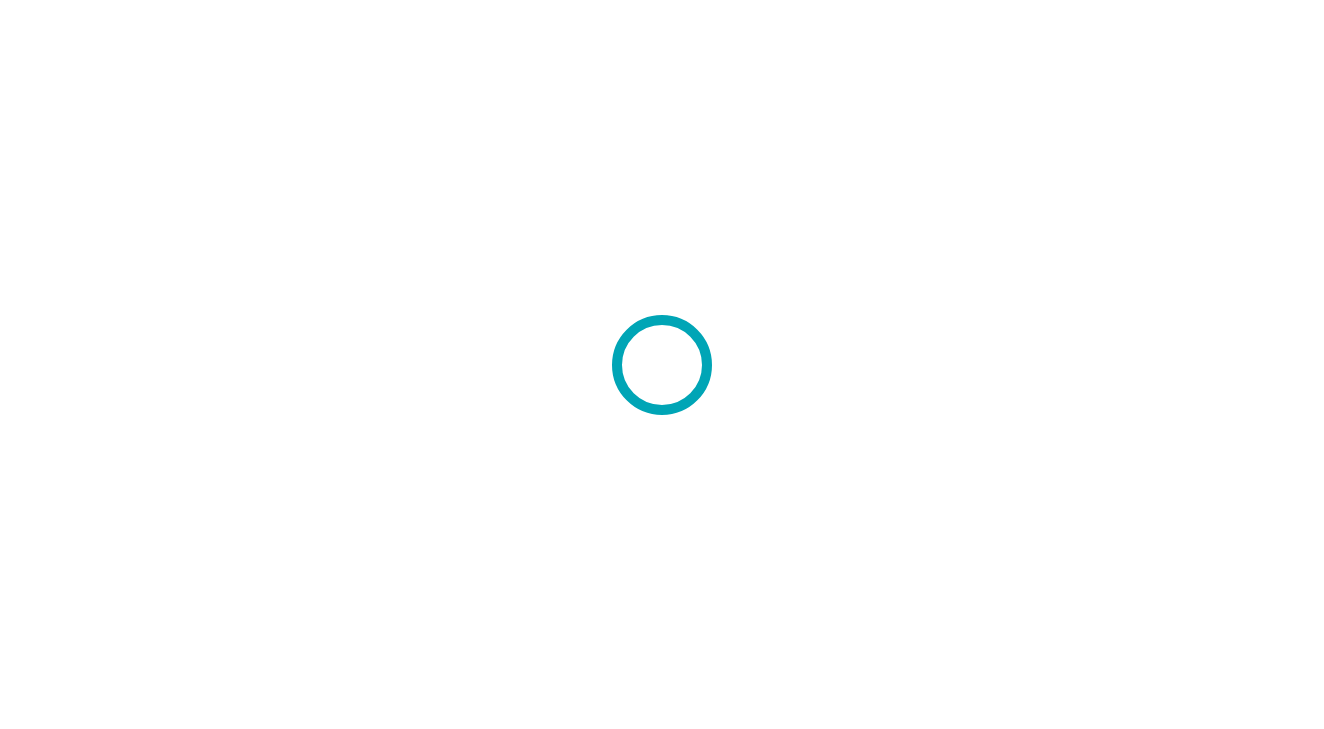 scroll, scrollTop: 0, scrollLeft: 0, axis: both 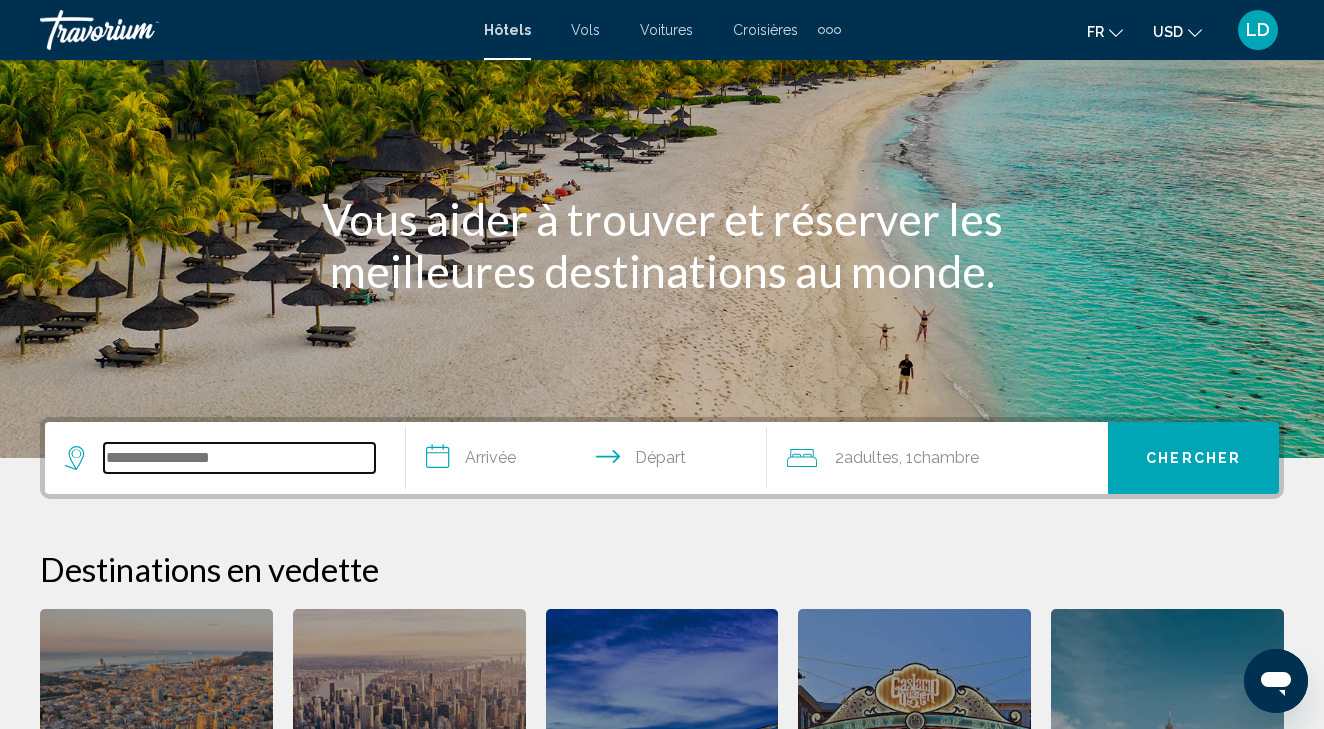 click at bounding box center (239, 458) 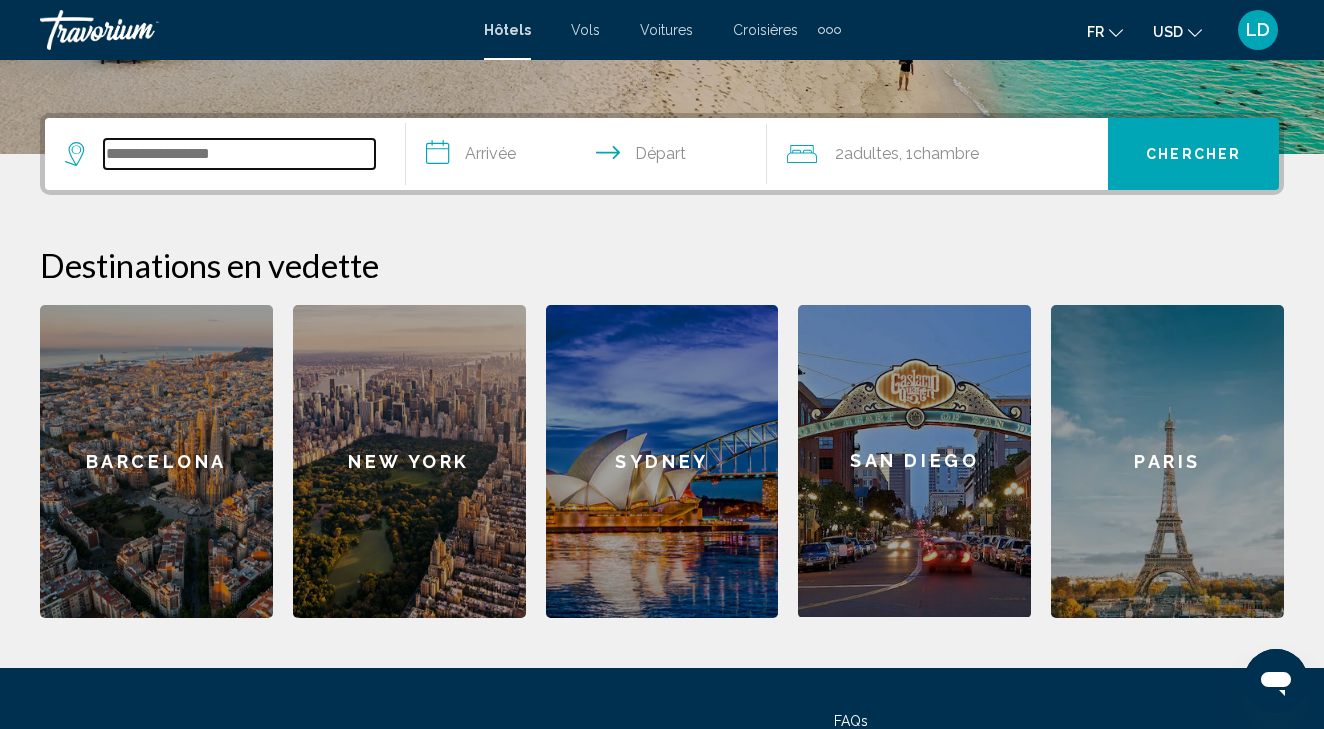 scroll, scrollTop: 494, scrollLeft: 0, axis: vertical 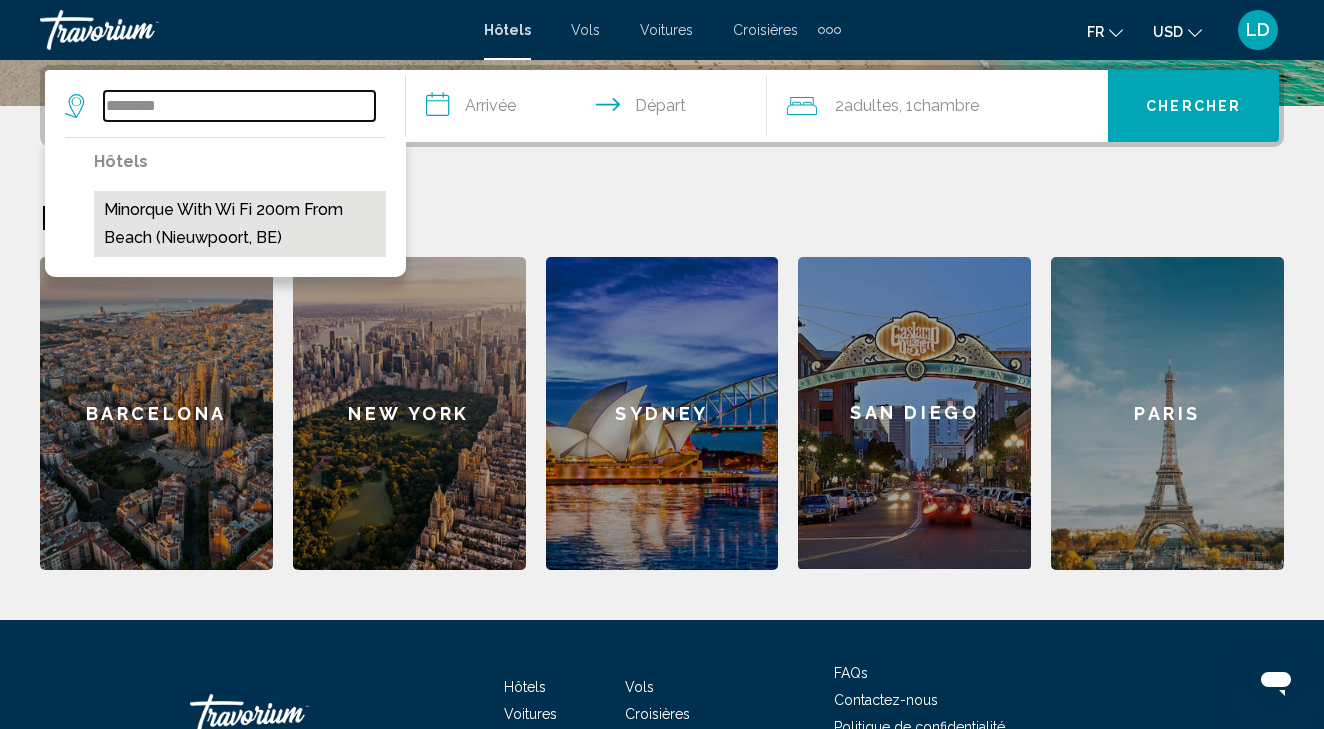 type on "********" 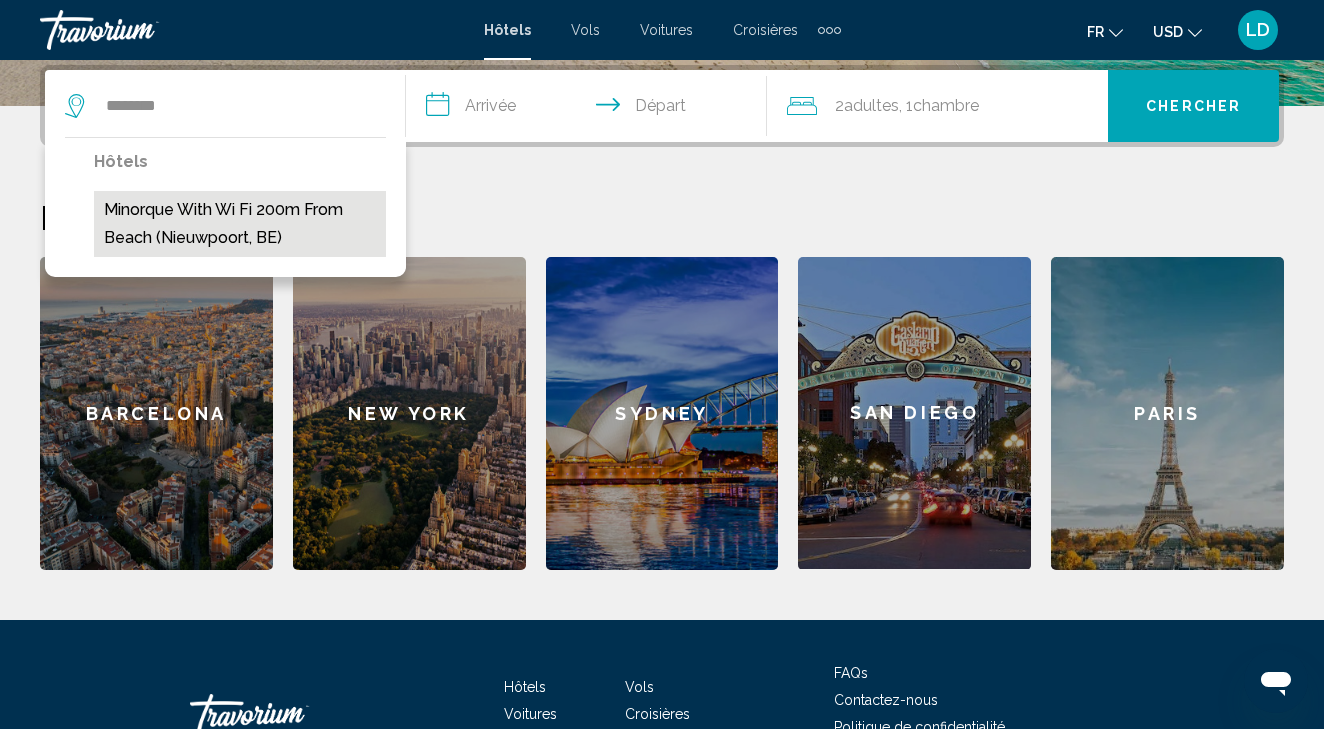 click on "Minorque With Wi fi 200m From Beach (Nieuwpoort, BE)" at bounding box center [240, 224] 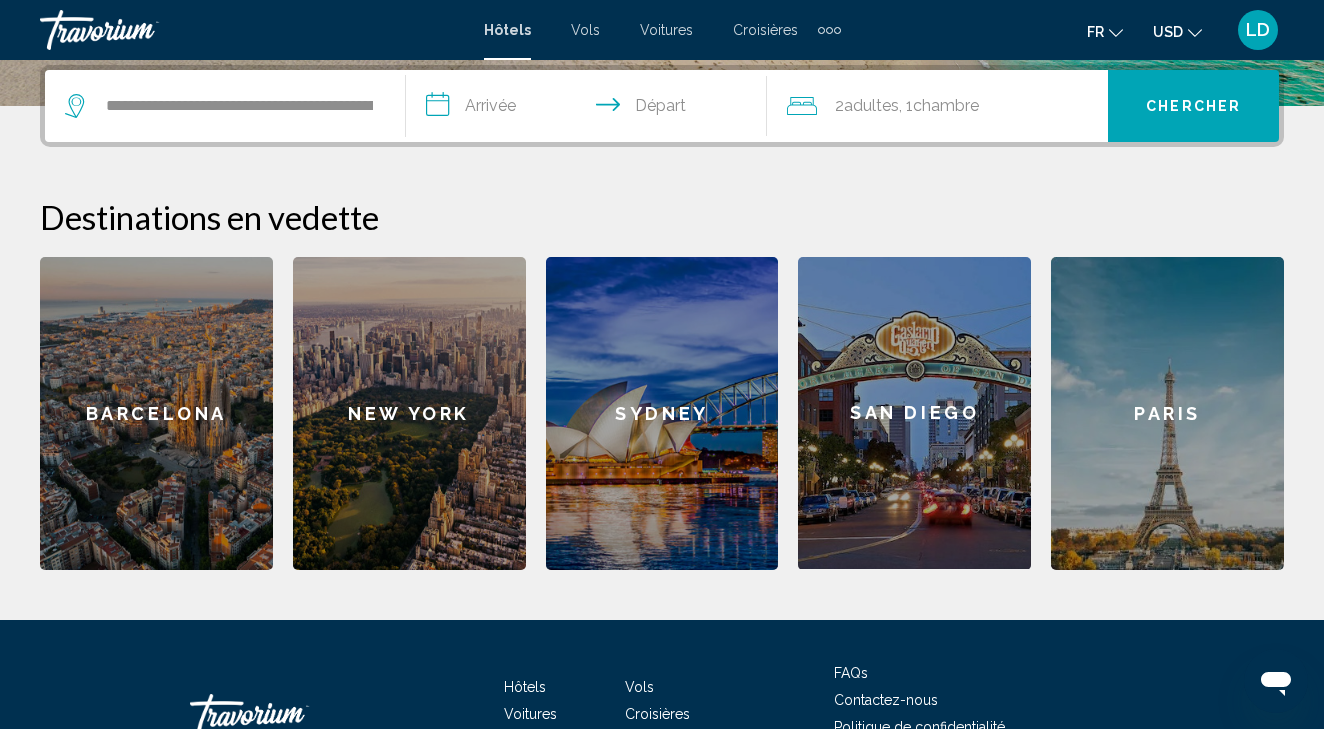 click on "**********" at bounding box center [590, 109] 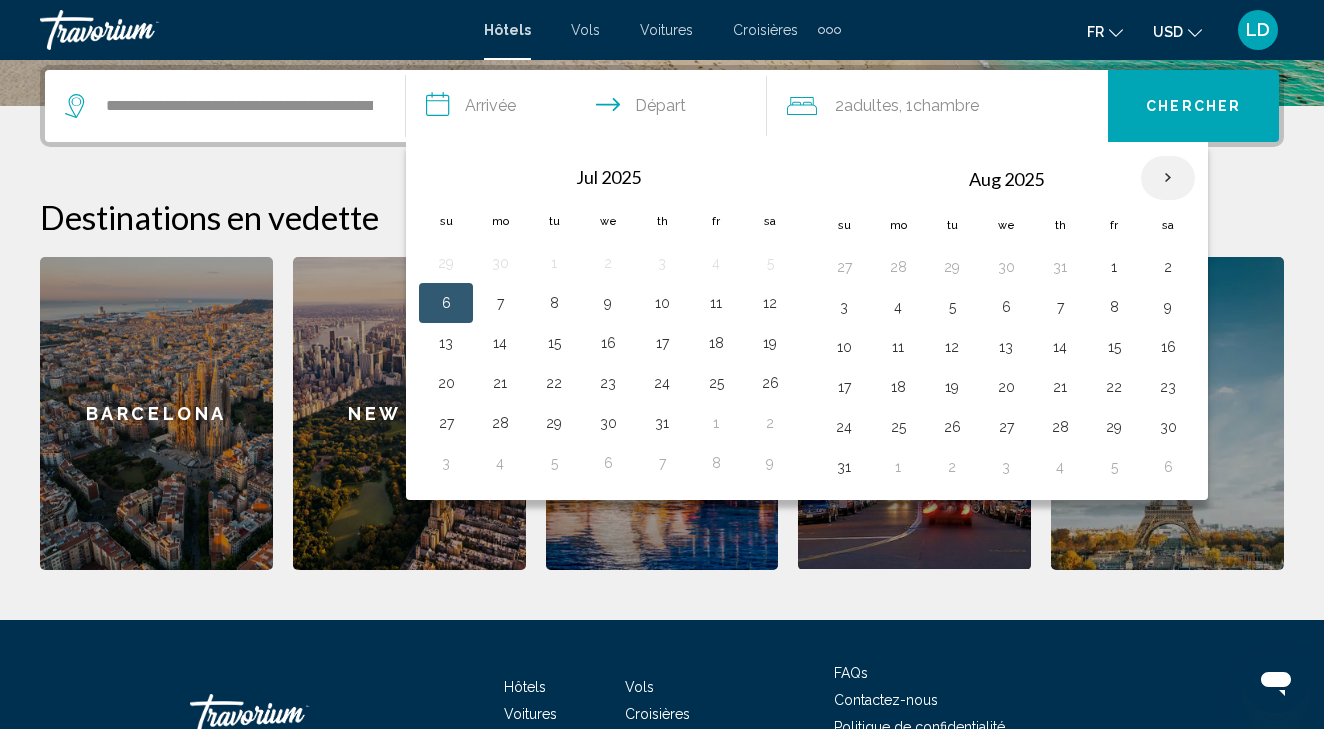 click at bounding box center [1168, 178] 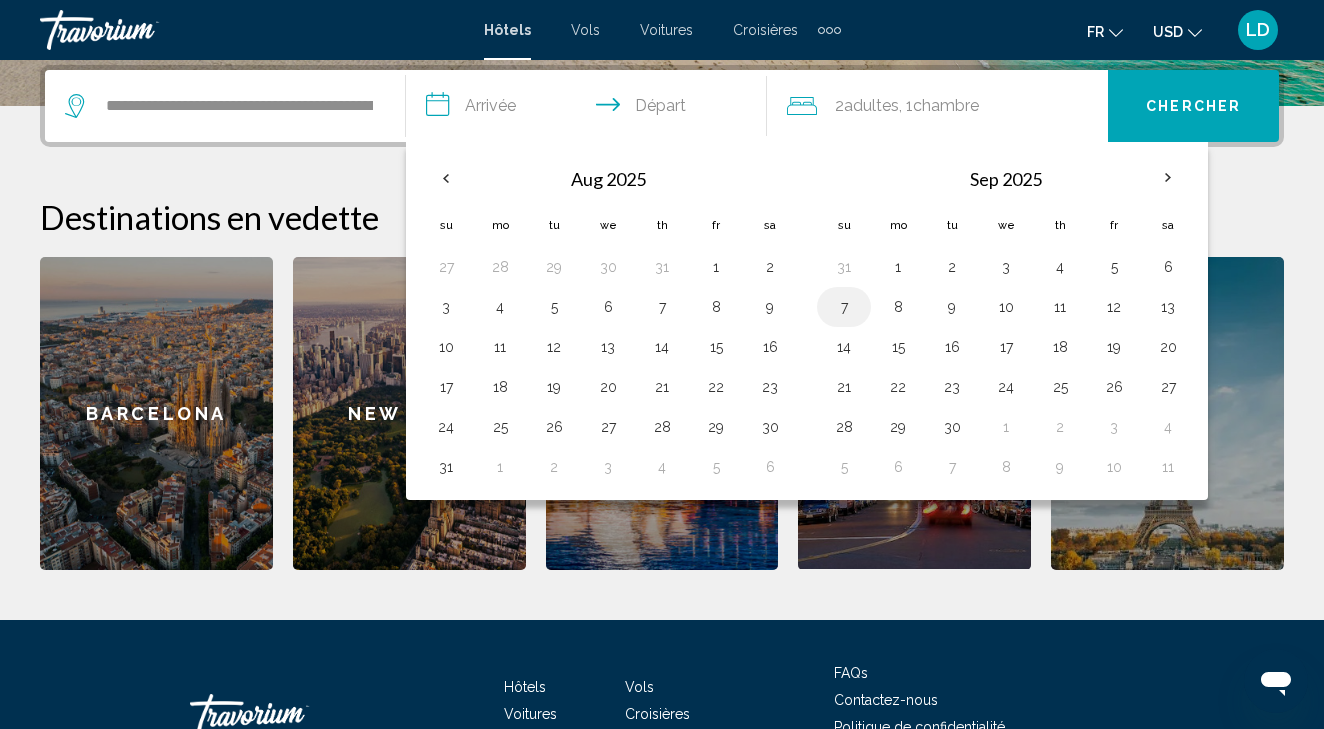 click on "7" at bounding box center [844, 307] 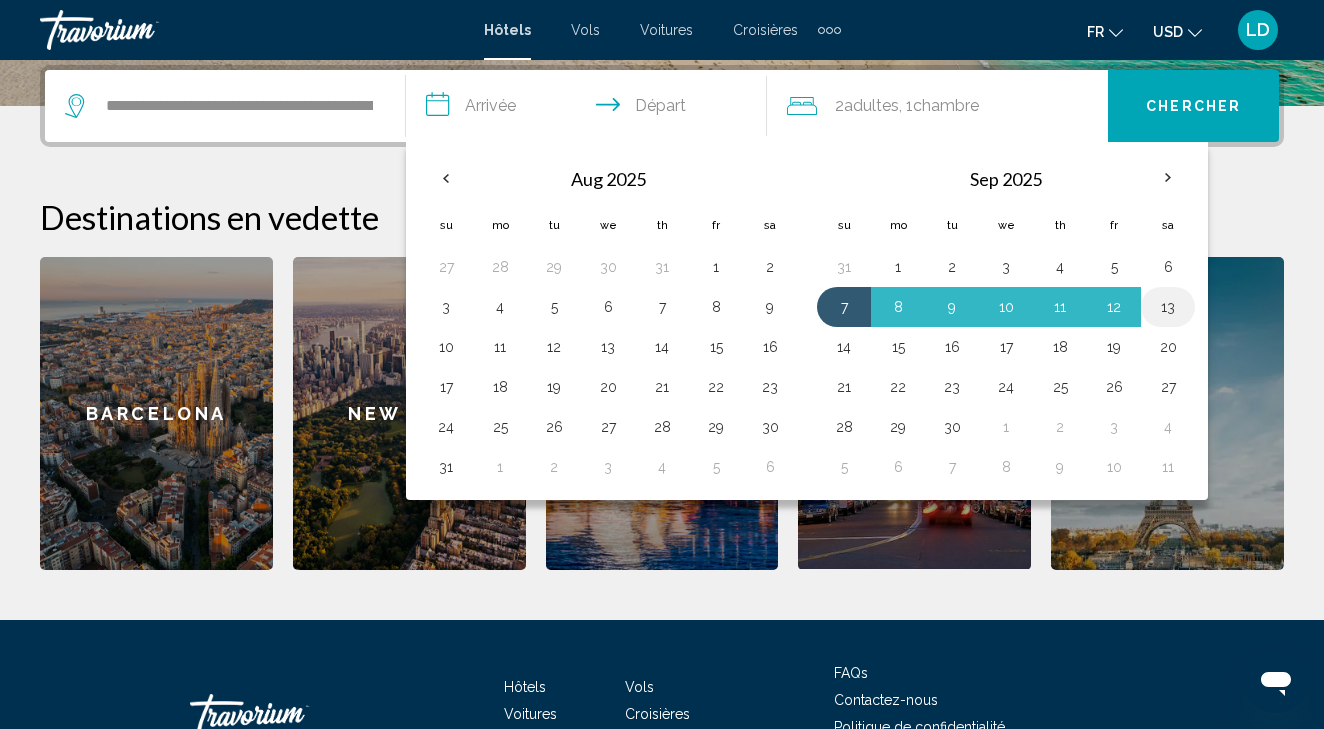 click on "13" at bounding box center [1168, 307] 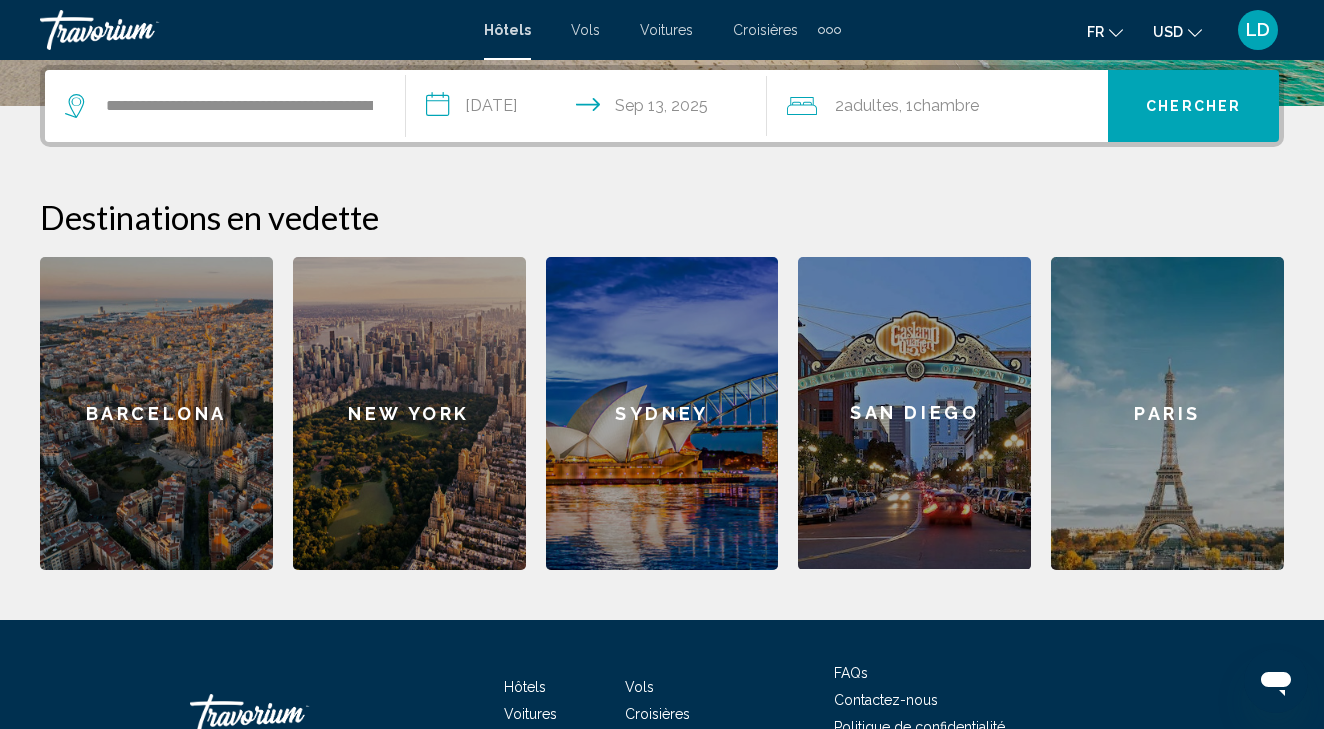 click on "Chercher" at bounding box center (1193, 107) 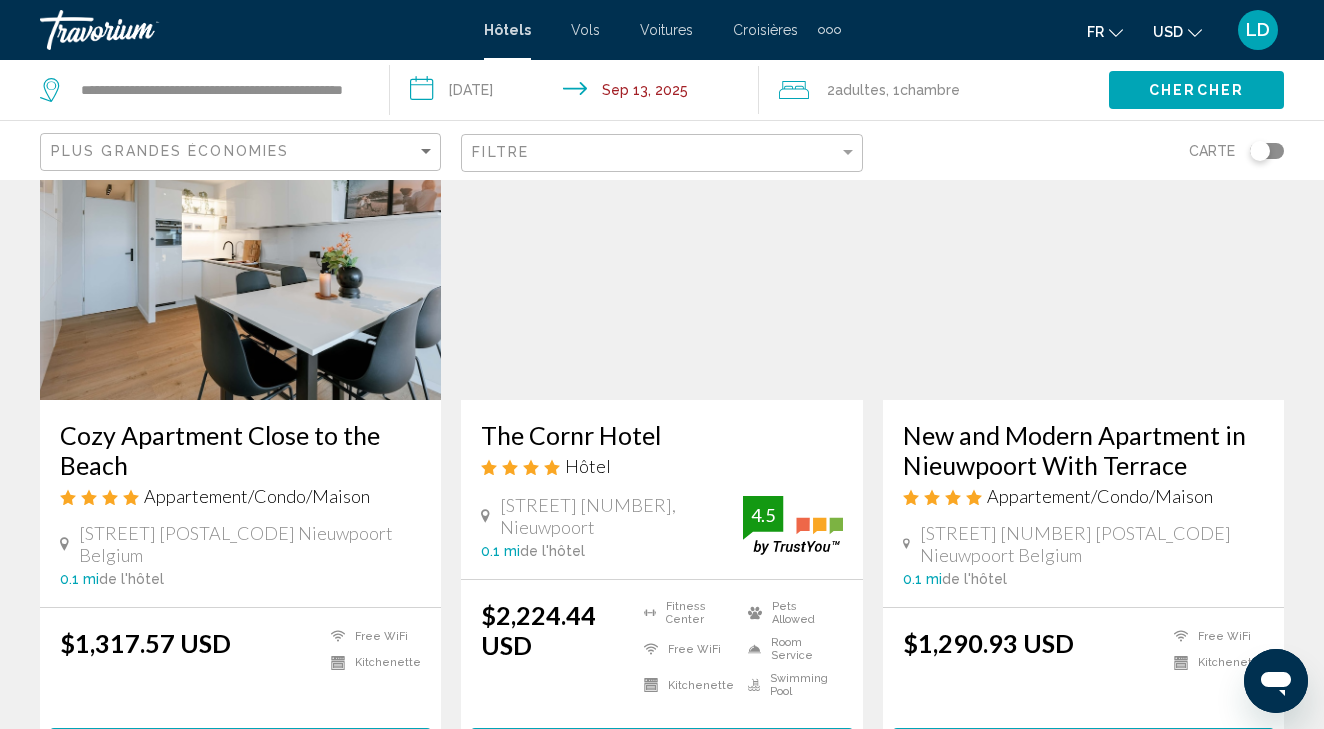 scroll, scrollTop: 173, scrollLeft: 0, axis: vertical 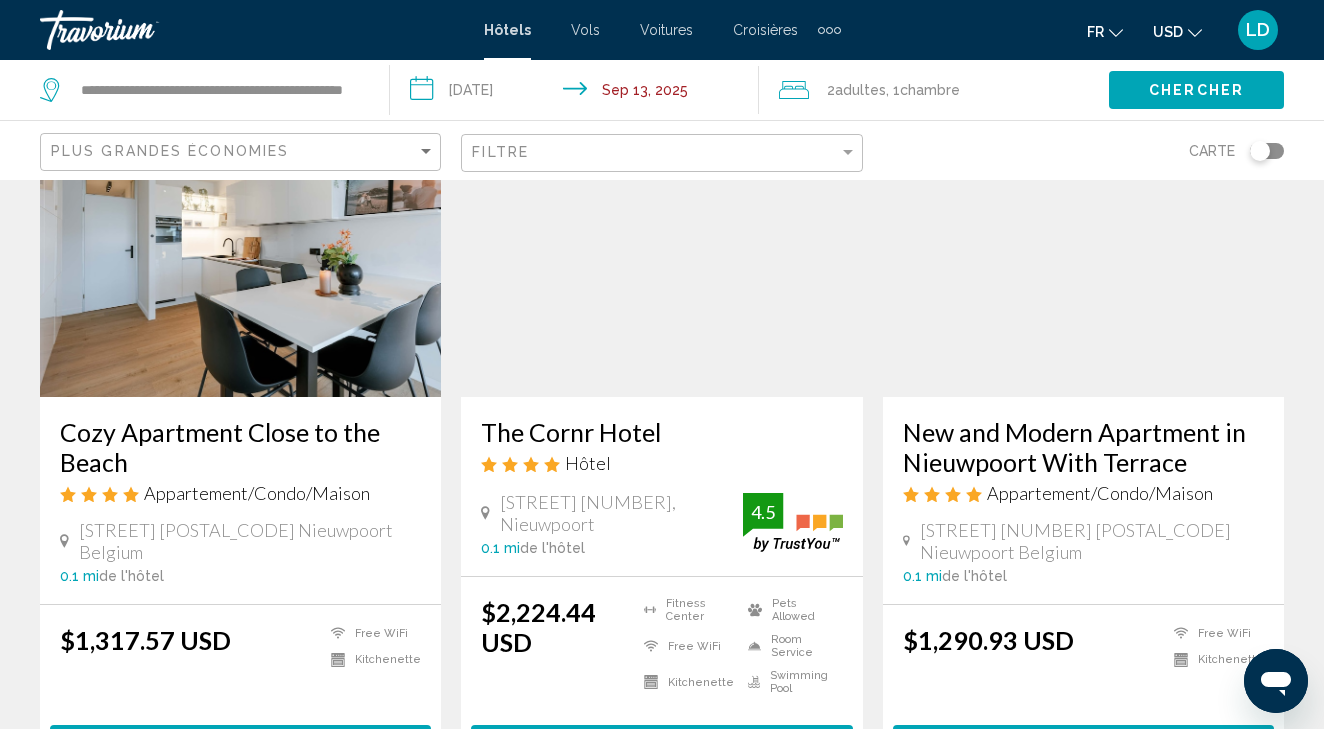 click at bounding box center [1195, 33] 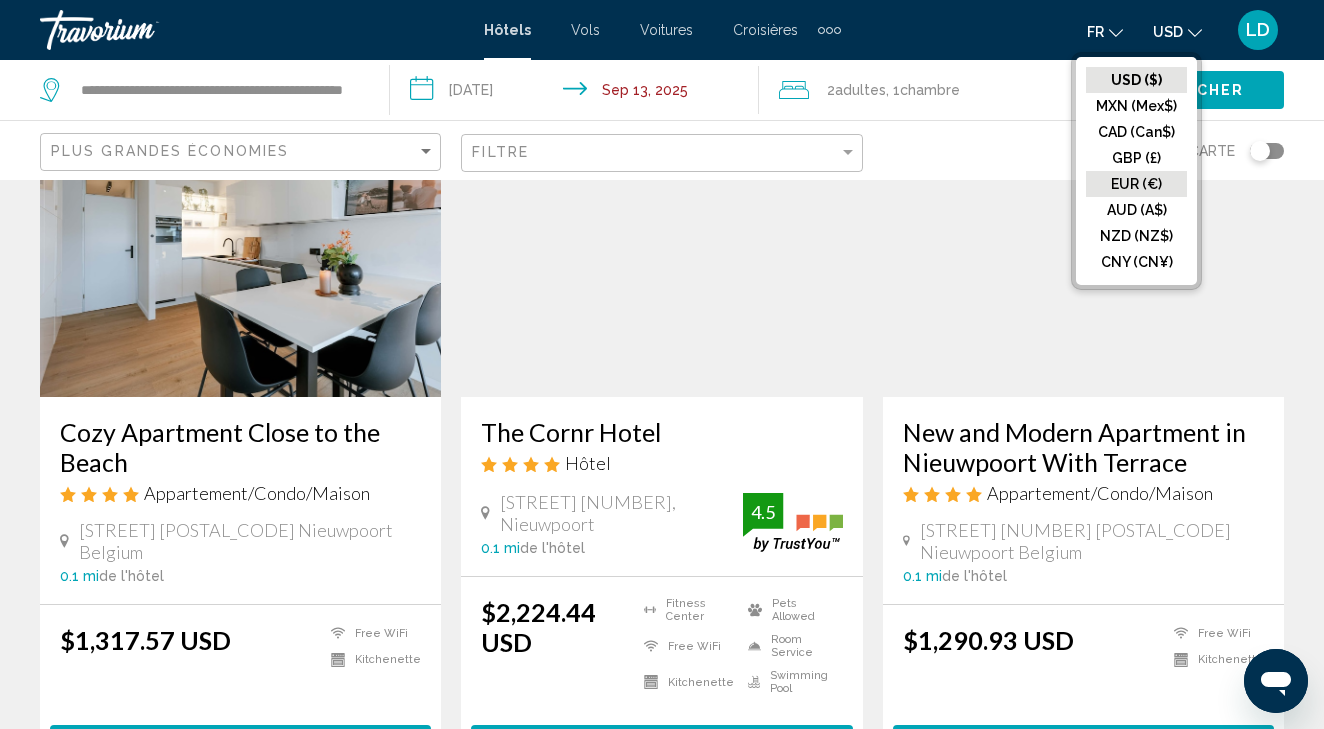 click on "EUR (€)" at bounding box center (1136, 80) 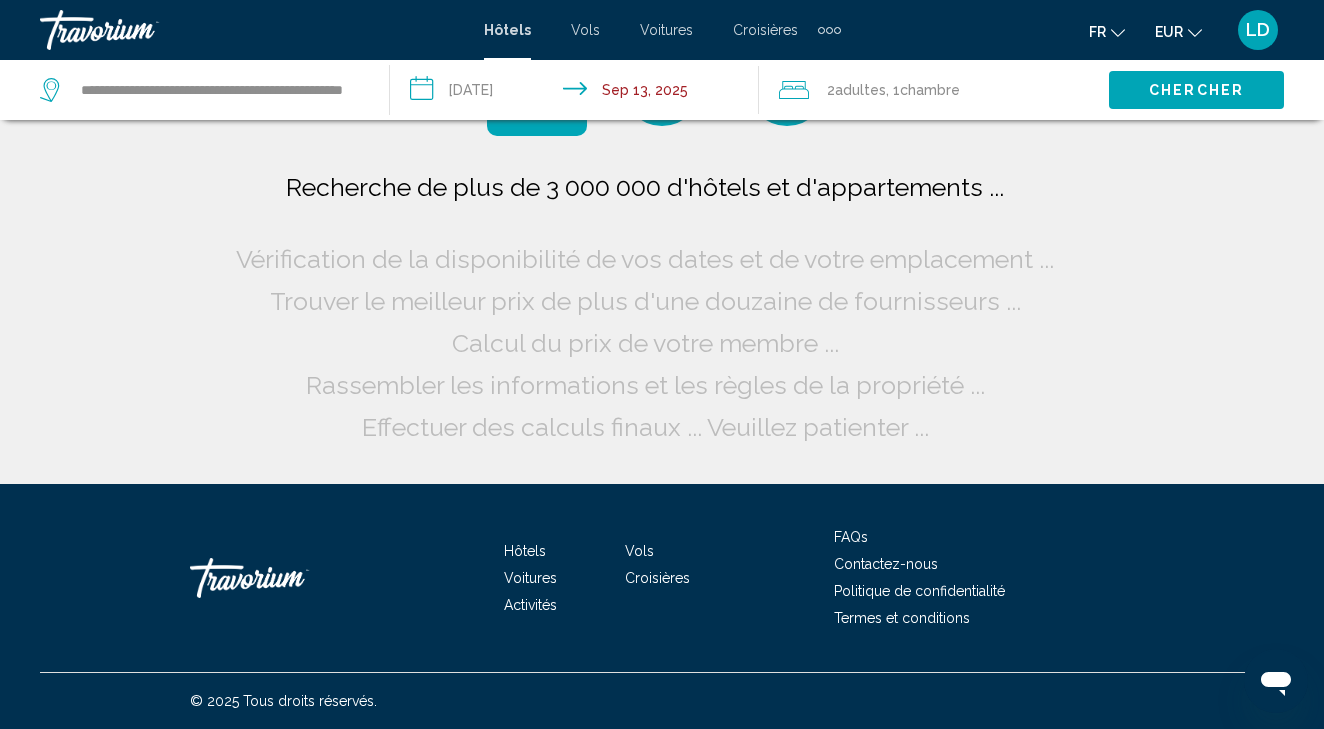 scroll, scrollTop: 0, scrollLeft: 0, axis: both 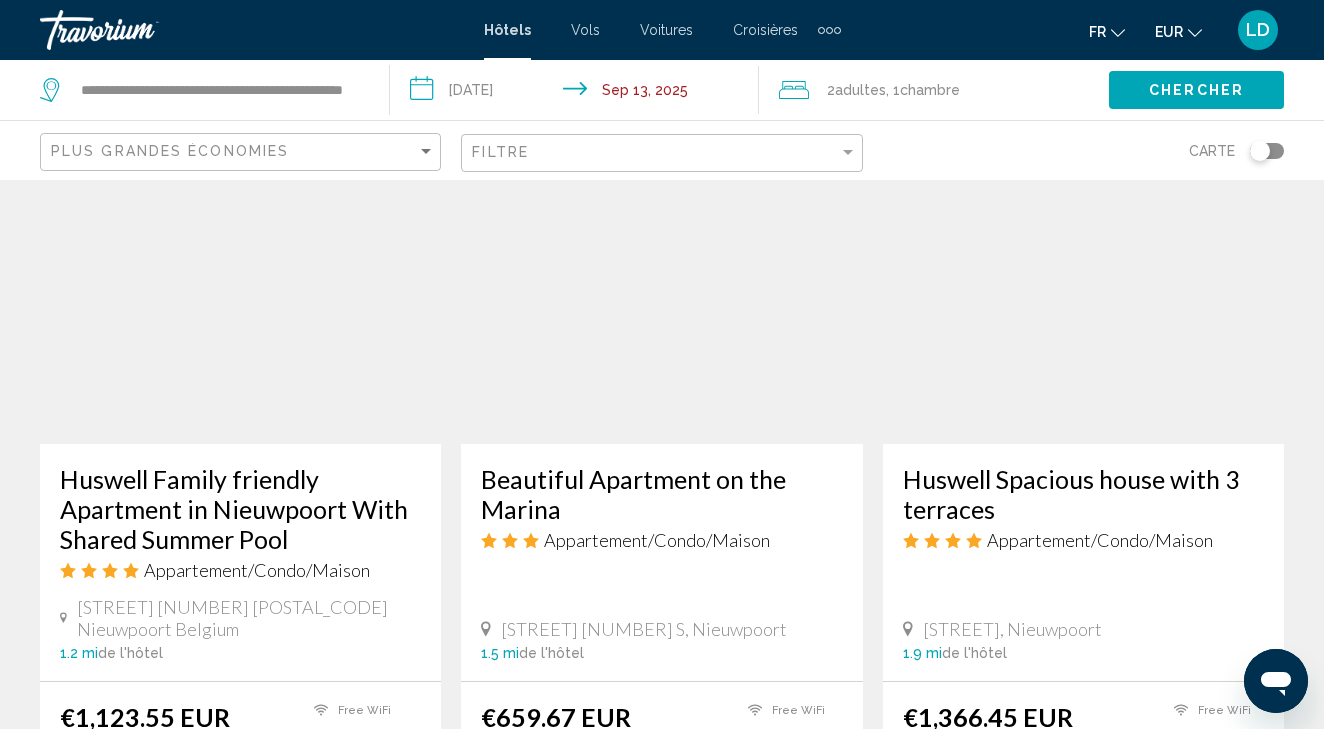 click at bounding box center [661, 284] 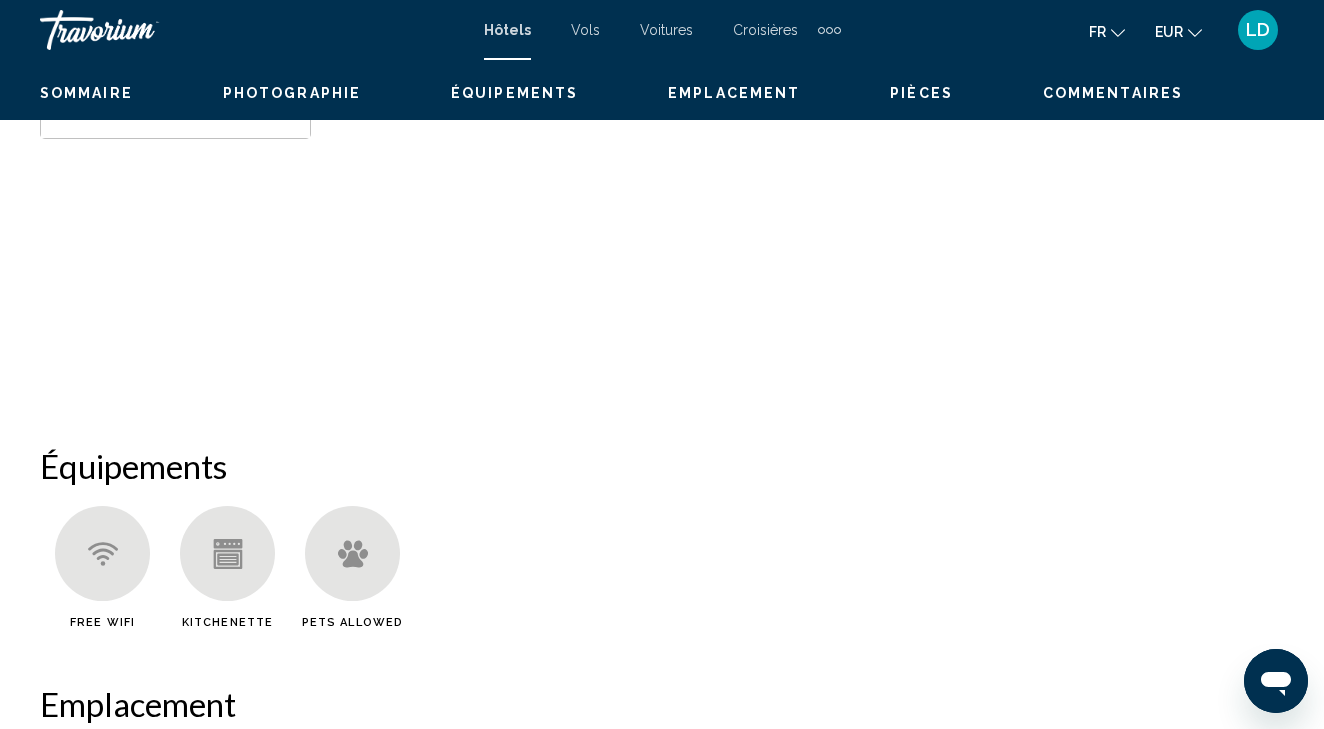 scroll, scrollTop: 0, scrollLeft: 0, axis: both 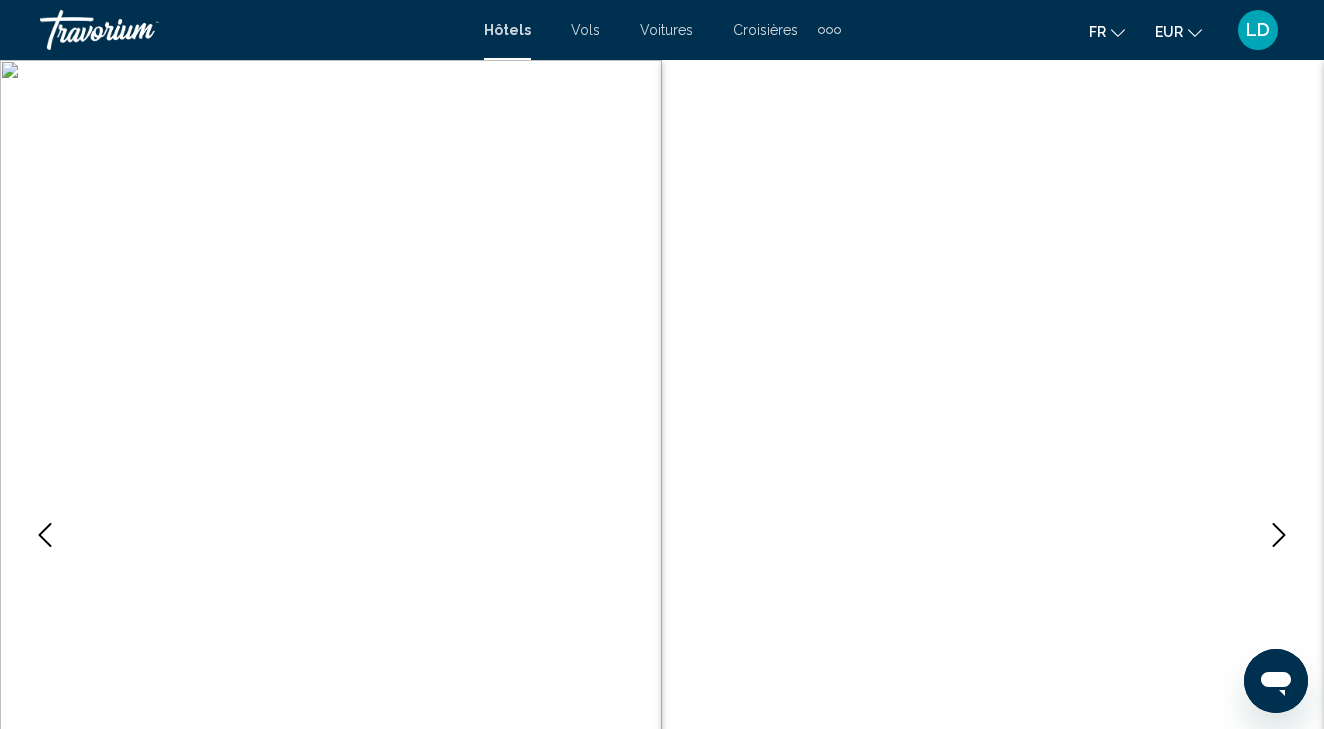 click at bounding box center [1279, 535] 